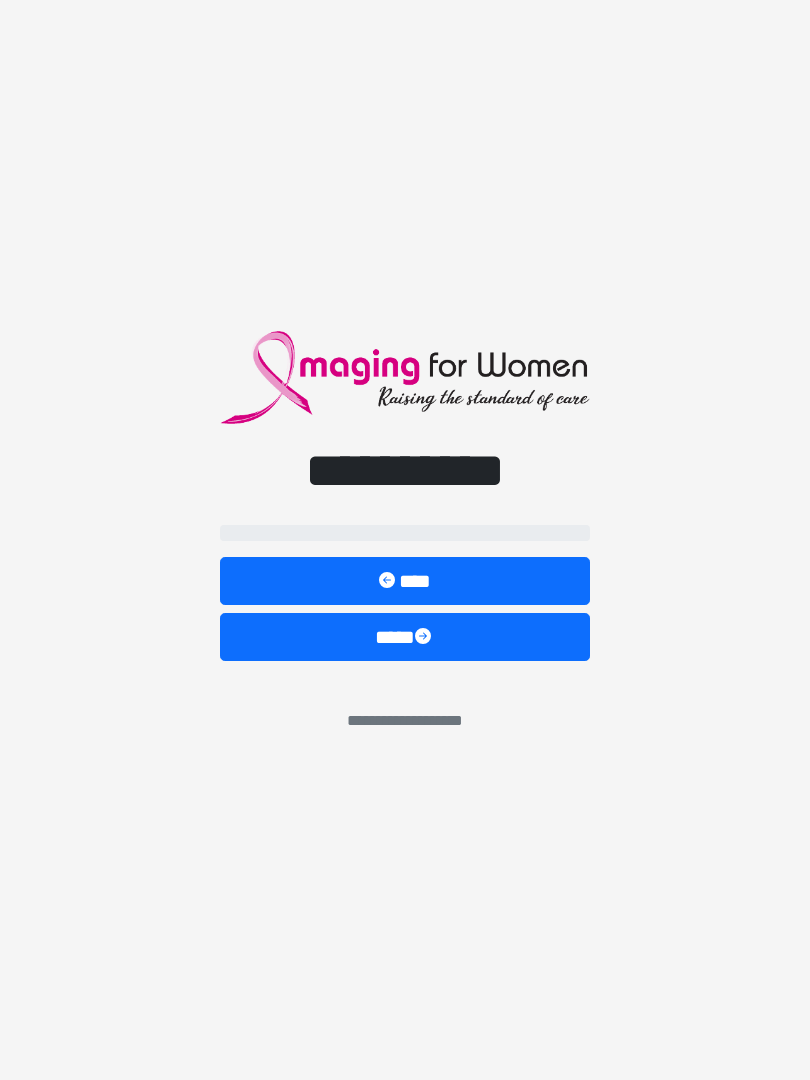 scroll, scrollTop: 5, scrollLeft: 2, axis: both 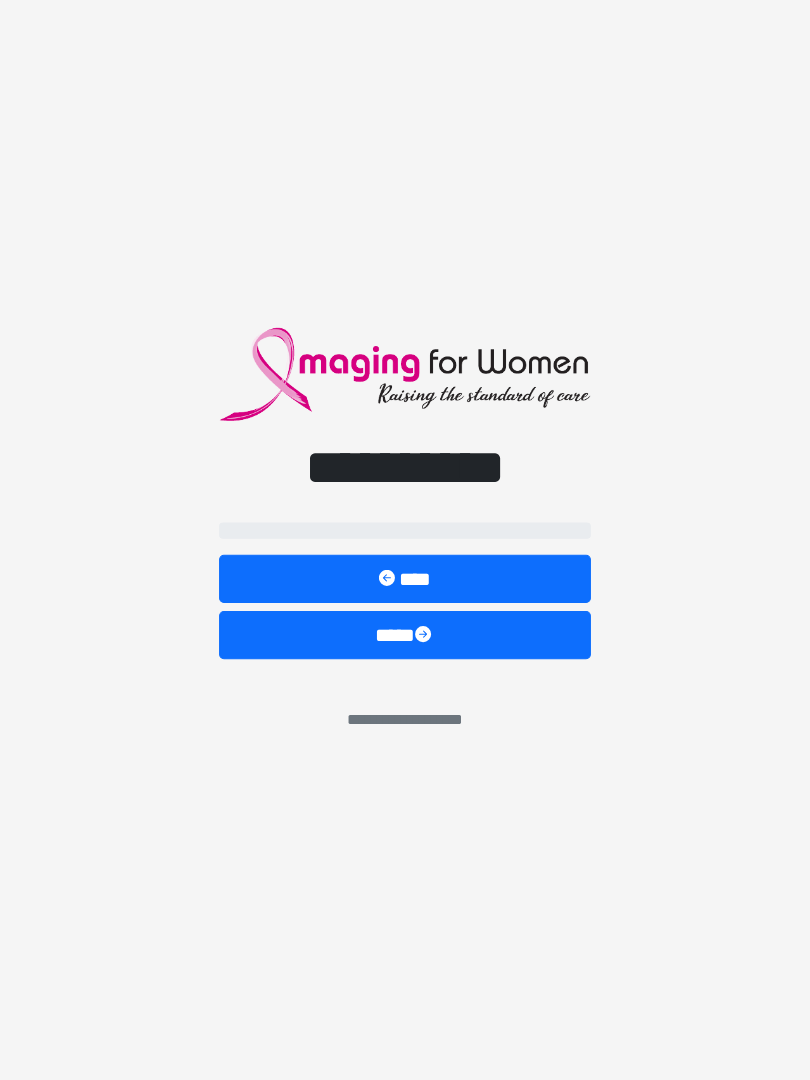 select on "**" 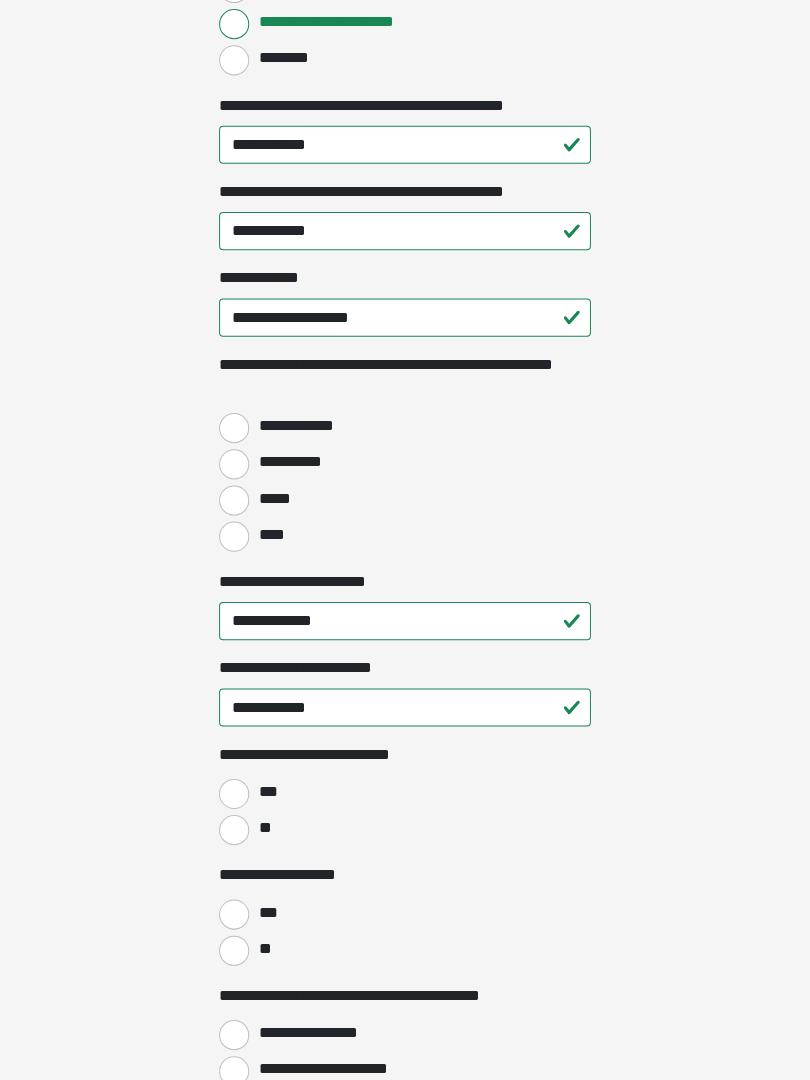 click on "****" at bounding box center [235, 540] 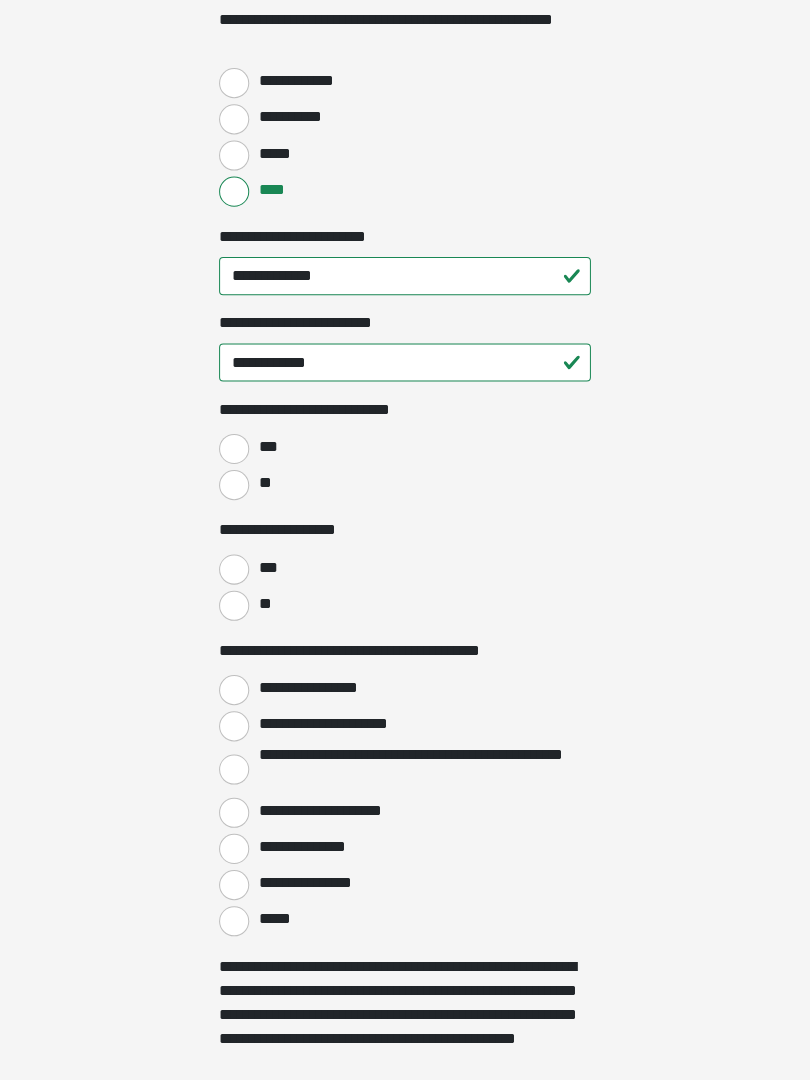 click on "**" at bounding box center [235, 488] 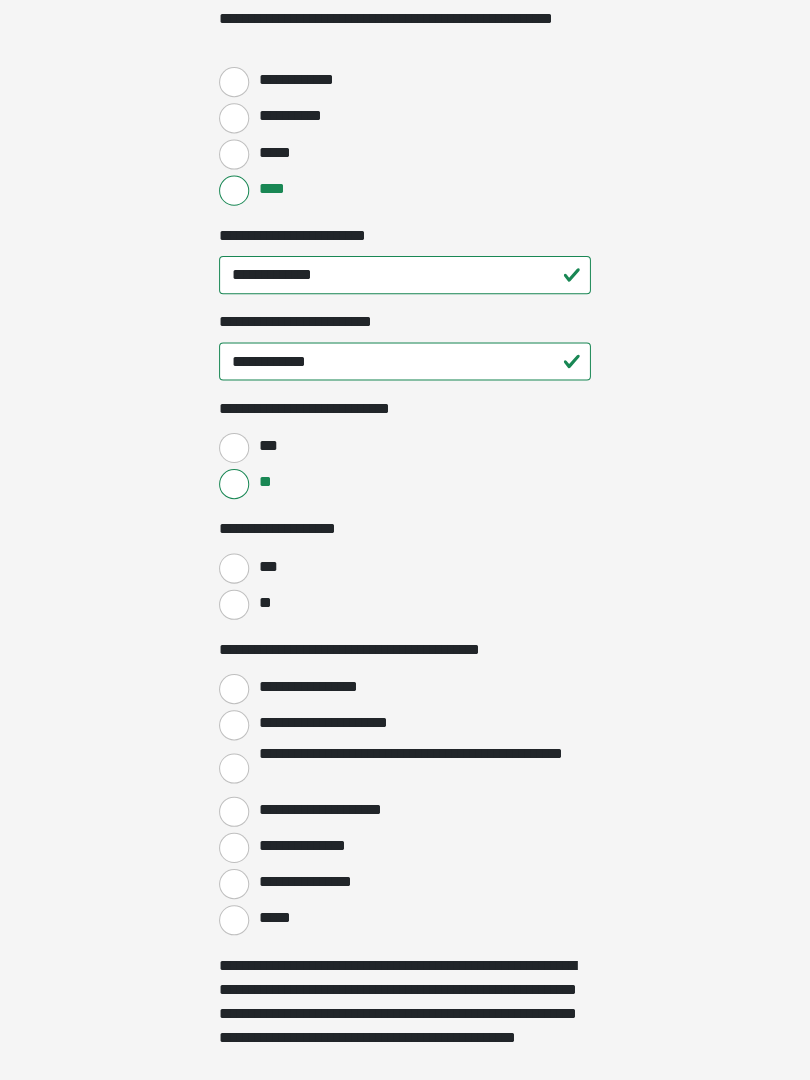 click on "**" at bounding box center [235, 607] 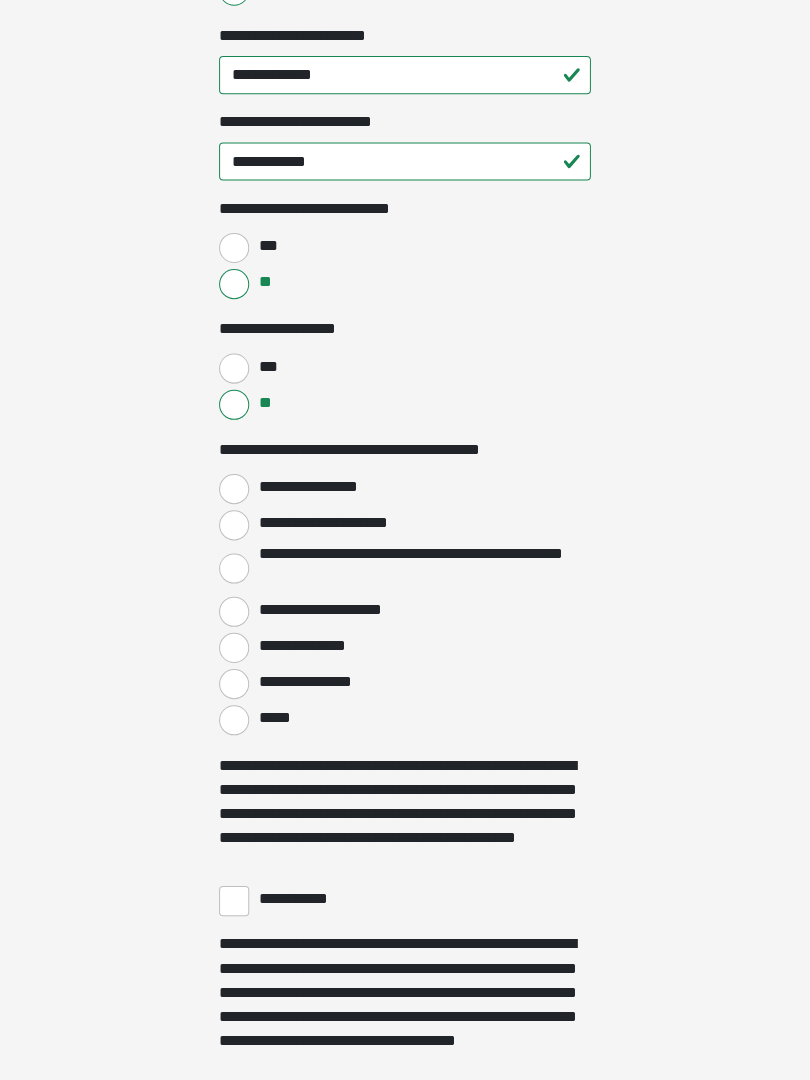 scroll, scrollTop: 2968, scrollLeft: 0, axis: vertical 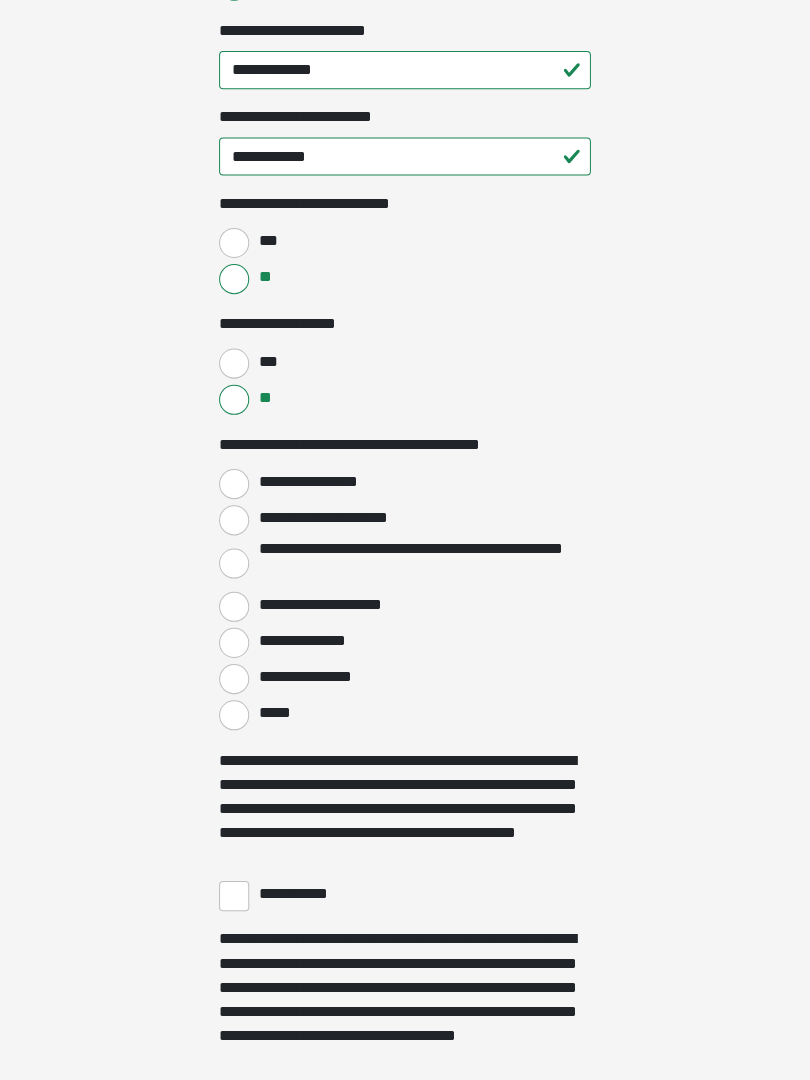 click on "**********" at bounding box center [235, 487] 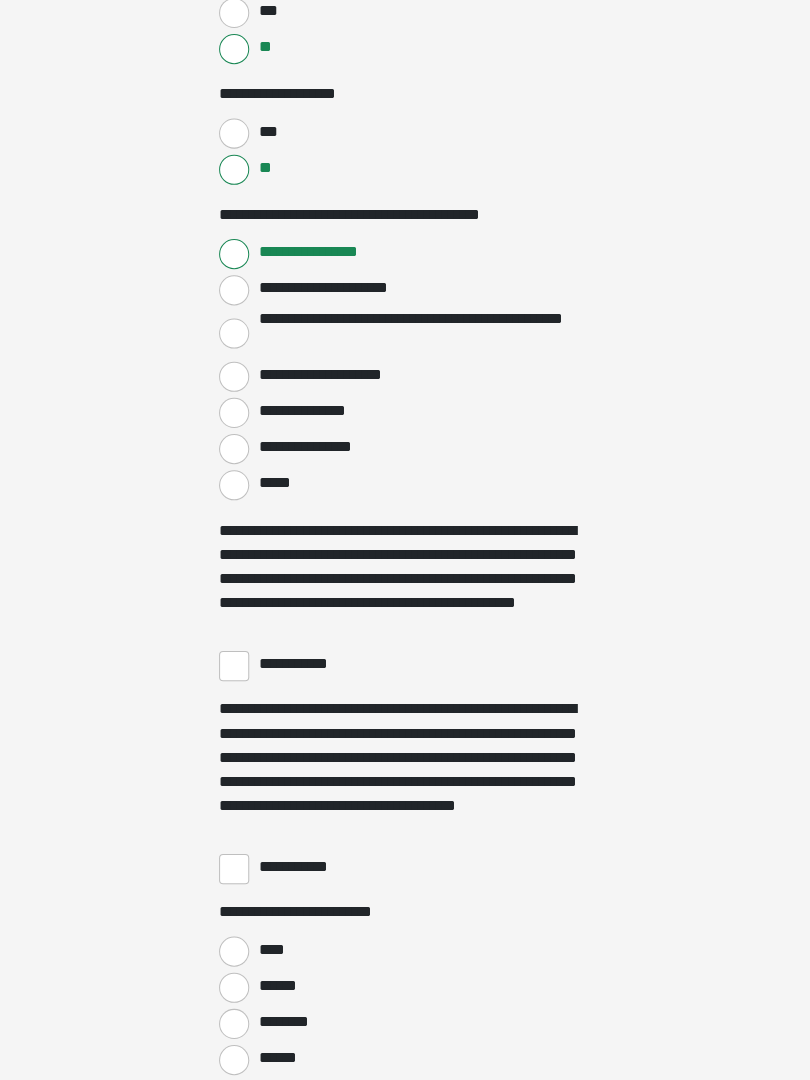 click on "**********" at bounding box center [235, 668] 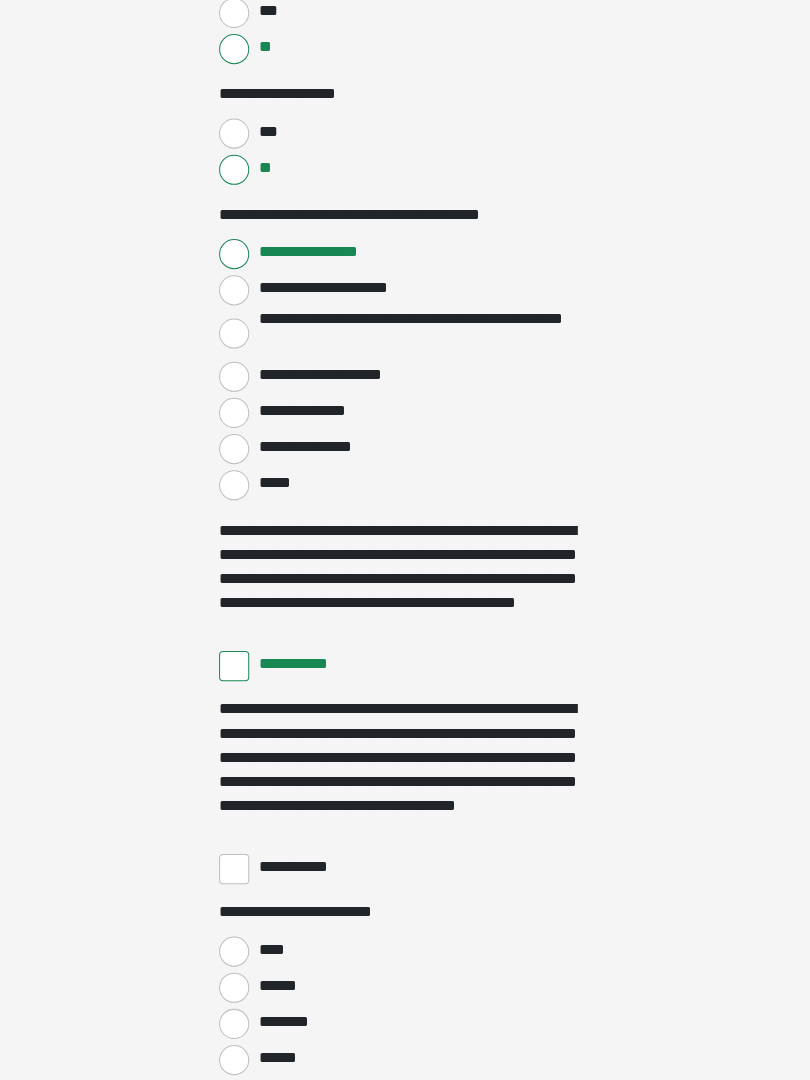 scroll, scrollTop: 3198, scrollLeft: 0, axis: vertical 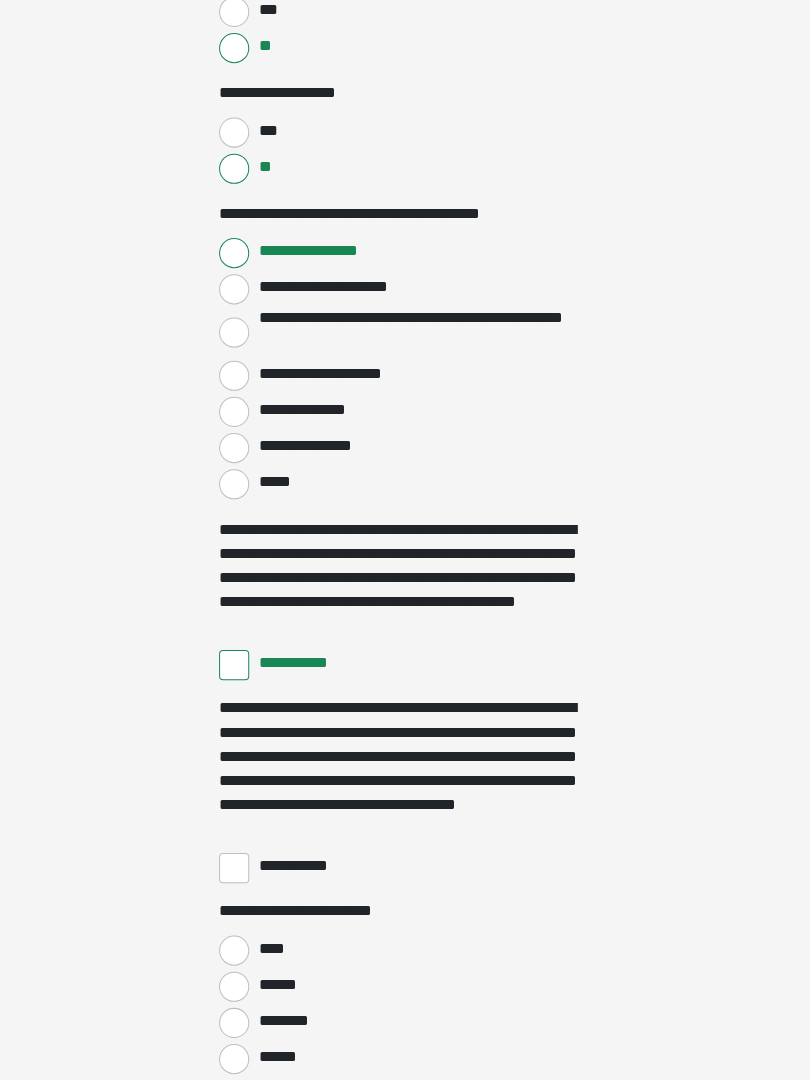click on "**********" at bounding box center [235, 869] 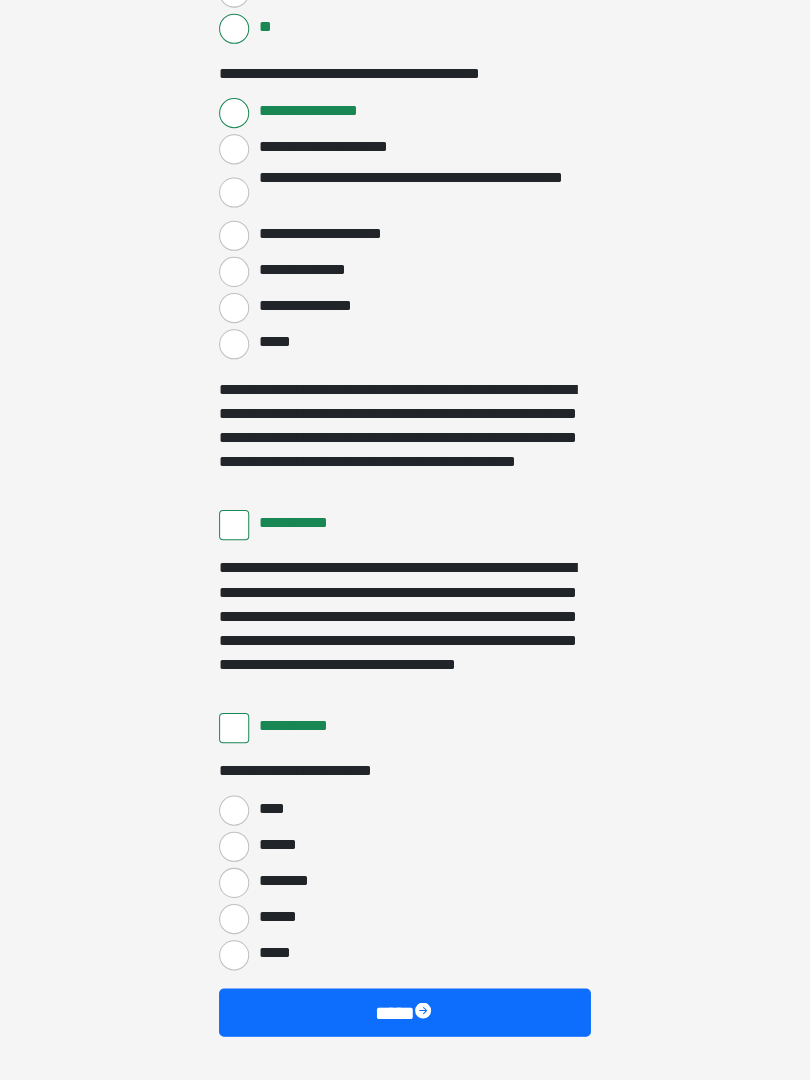 scroll, scrollTop: 3397, scrollLeft: 0, axis: vertical 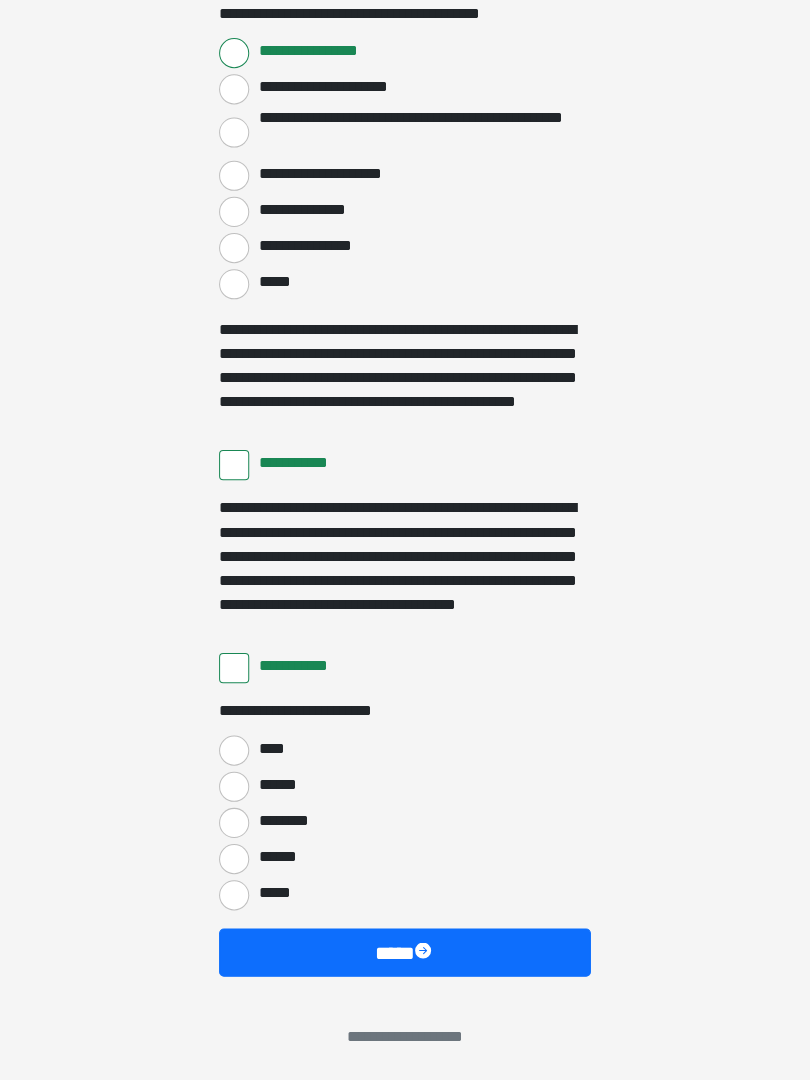 click on "****" at bounding box center [235, 752] 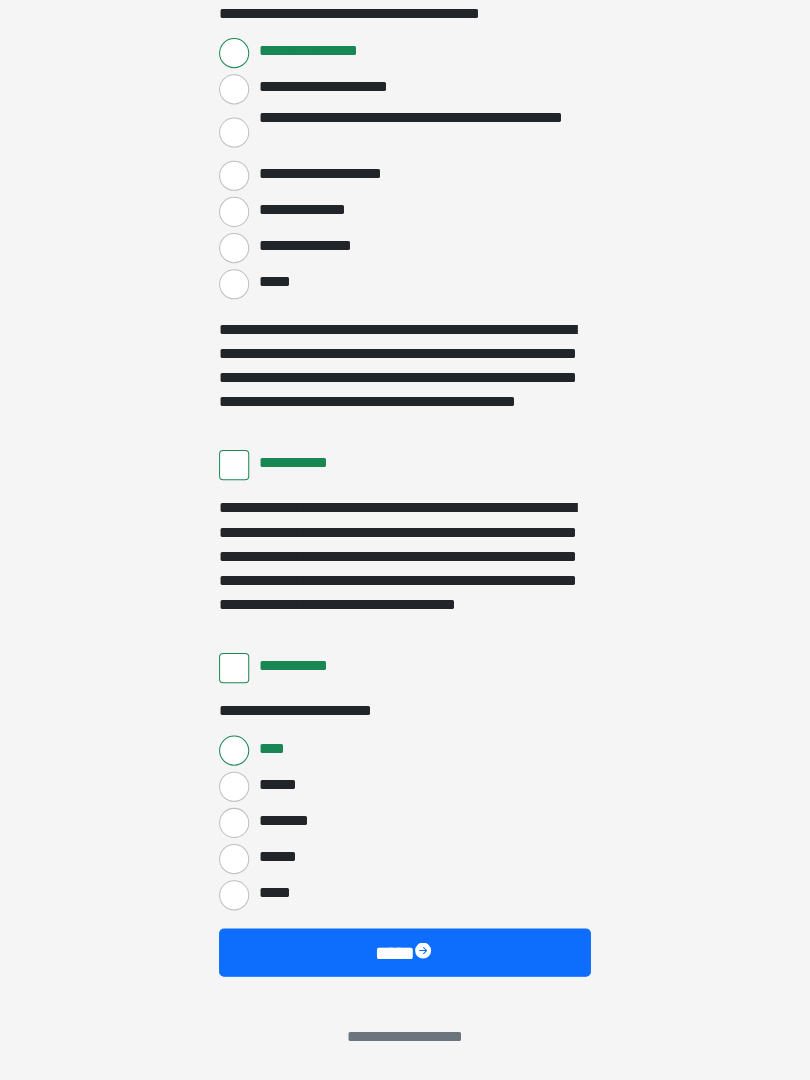 click on "****" at bounding box center [405, 953] 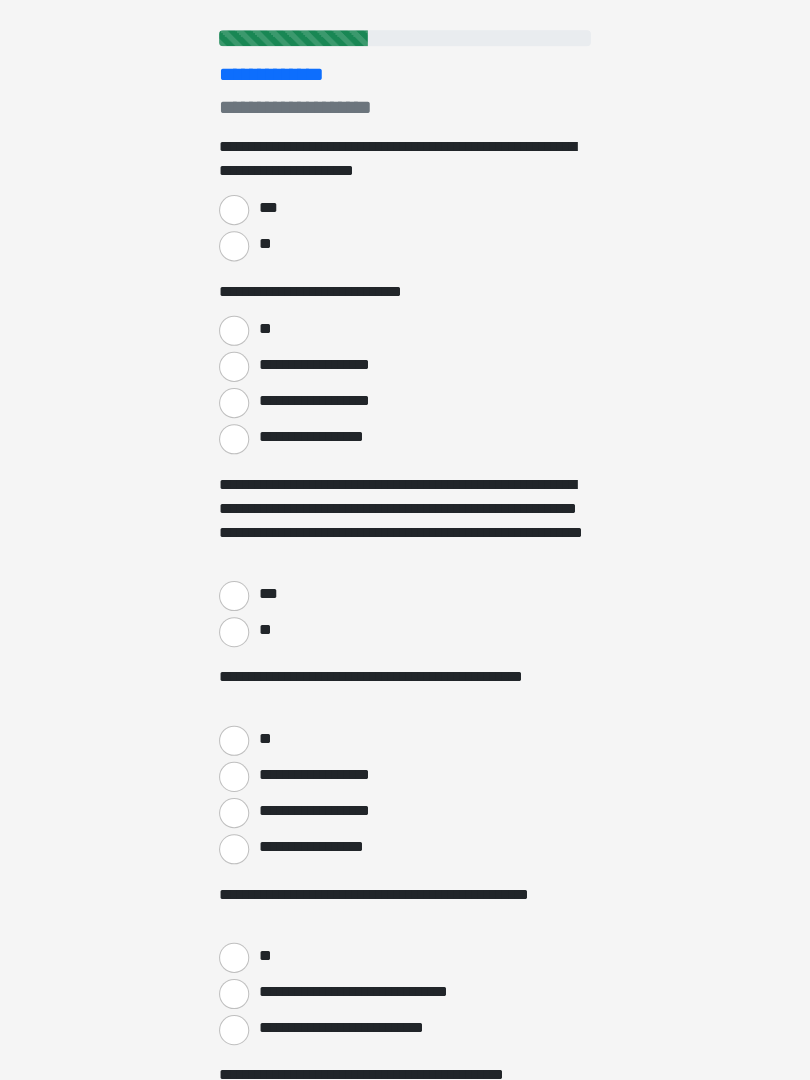 scroll, scrollTop: 0, scrollLeft: 0, axis: both 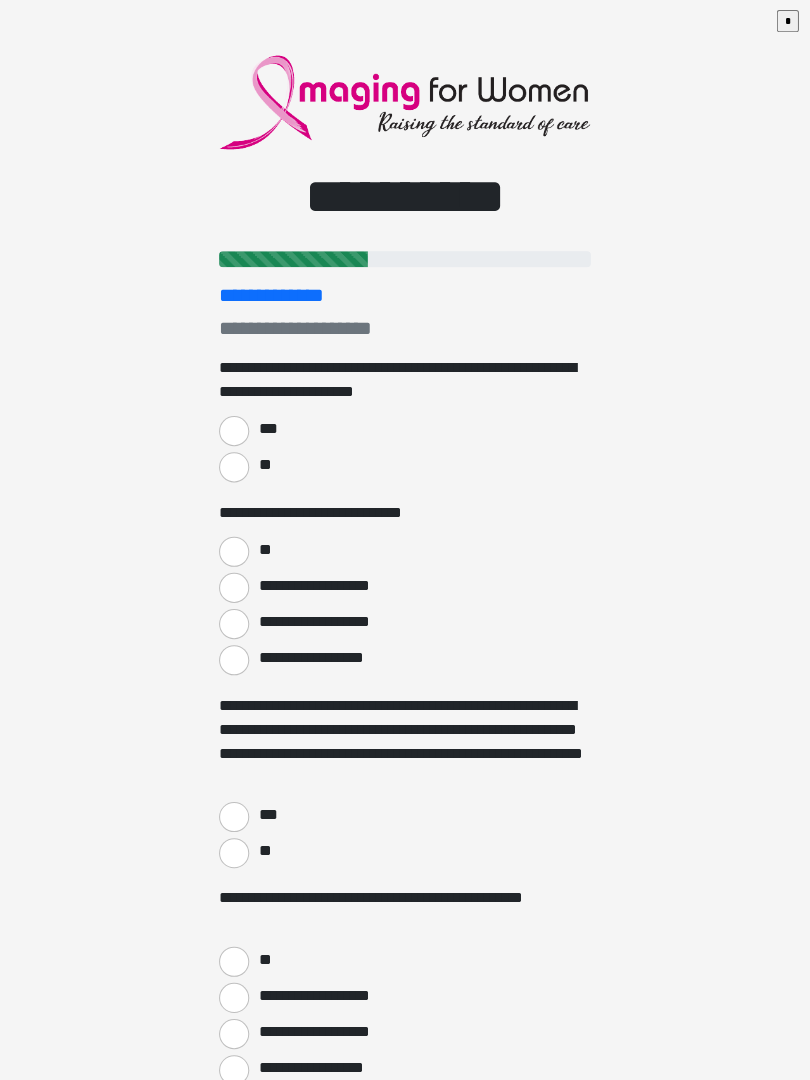 click on "***" at bounding box center (235, 429) 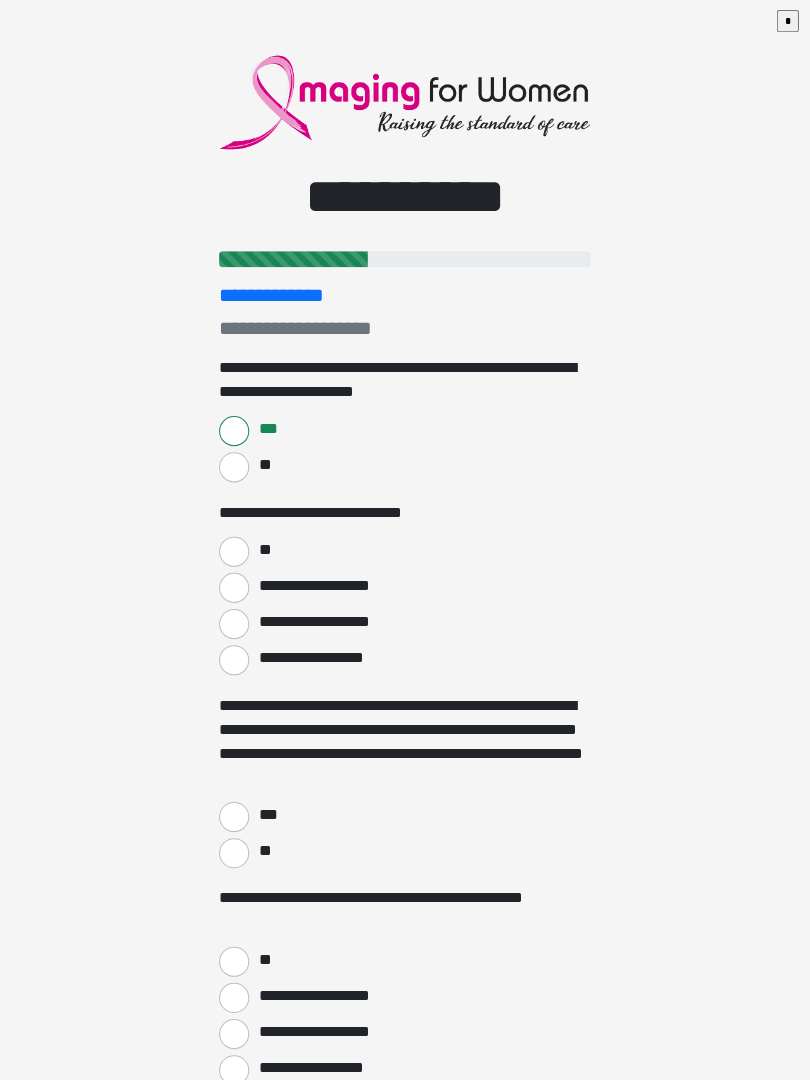 click on "**********" at bounding box center [235, 585] 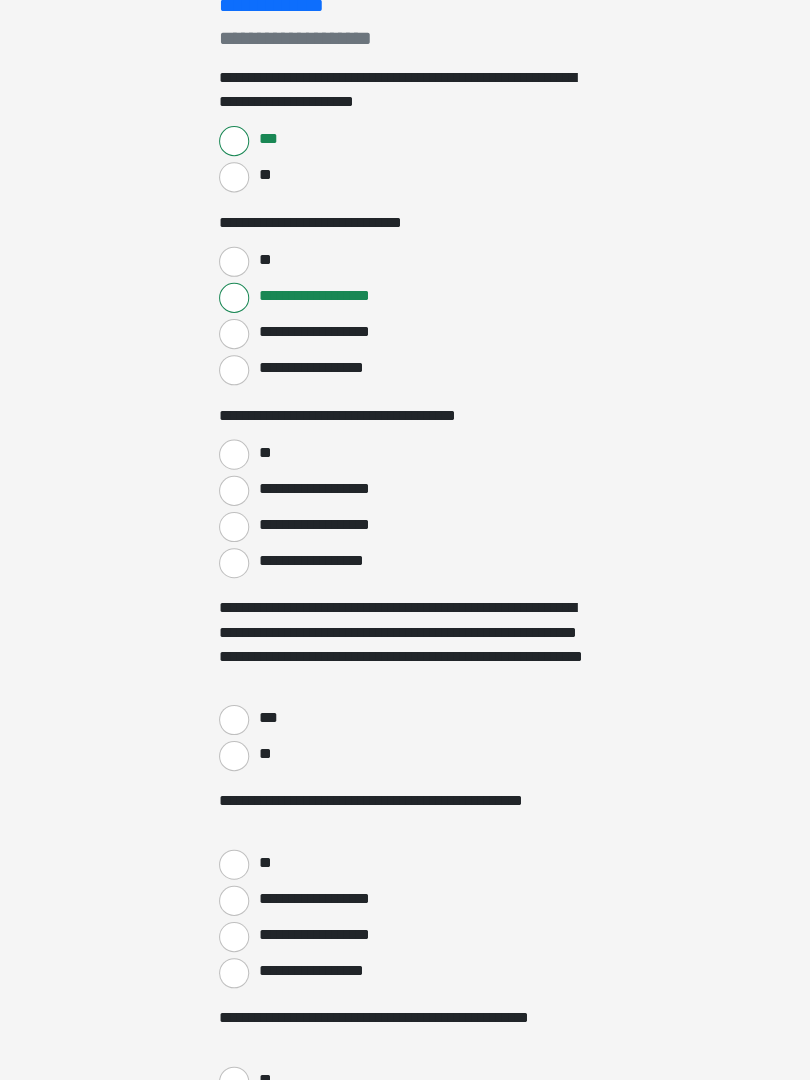 click on "**" at bounding box center (235, 458) 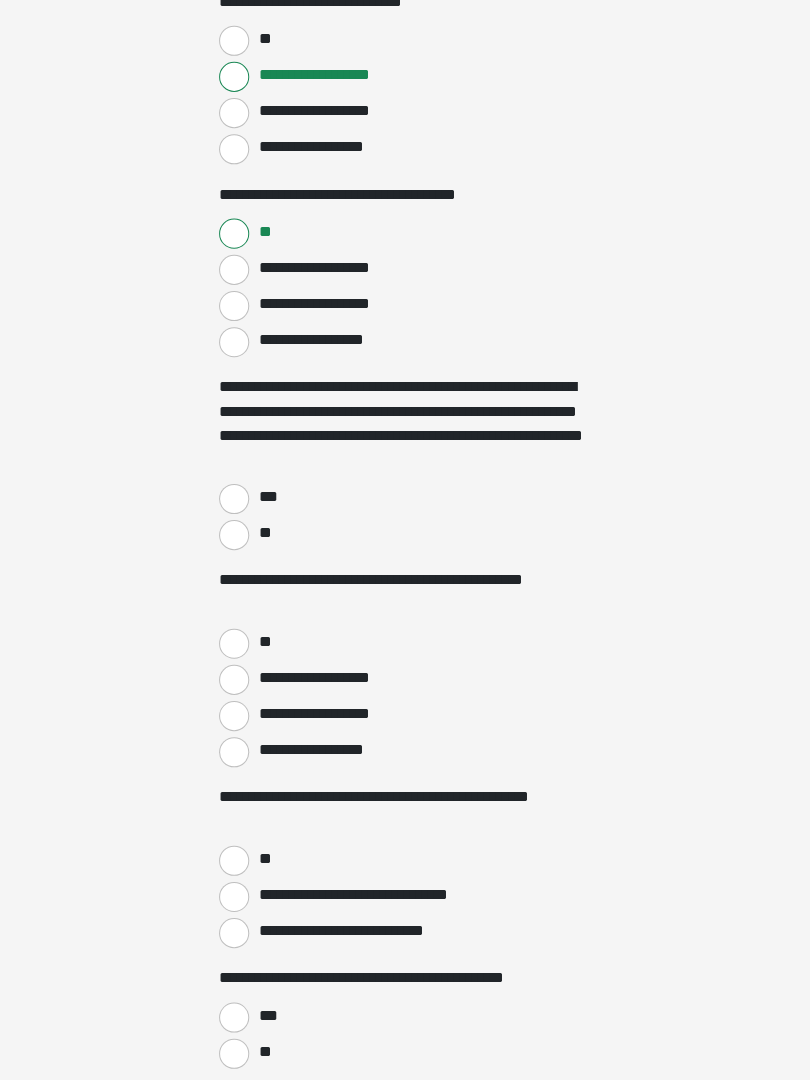 scroll, scrollTop: 505, scrollLeft: 0, axis: vertical 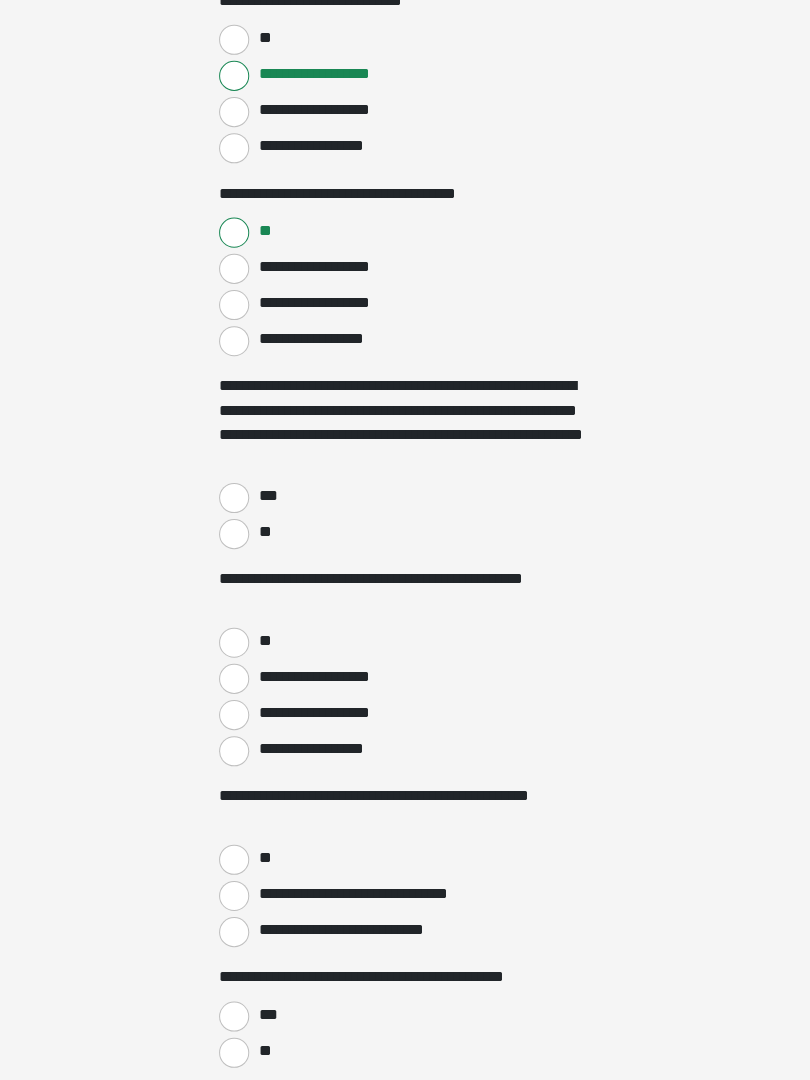 click on "***" at bounding box center (235, 500) 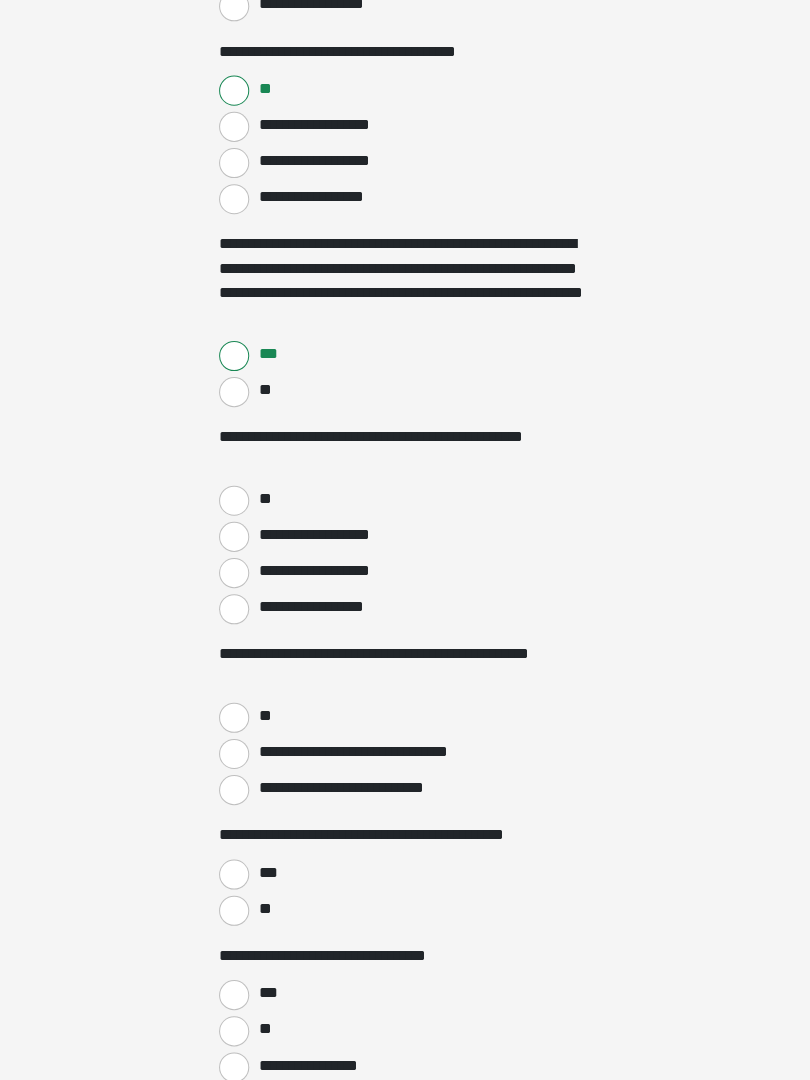scroll, scrollTop: 647, scrollLeft: 0, axis: vertical 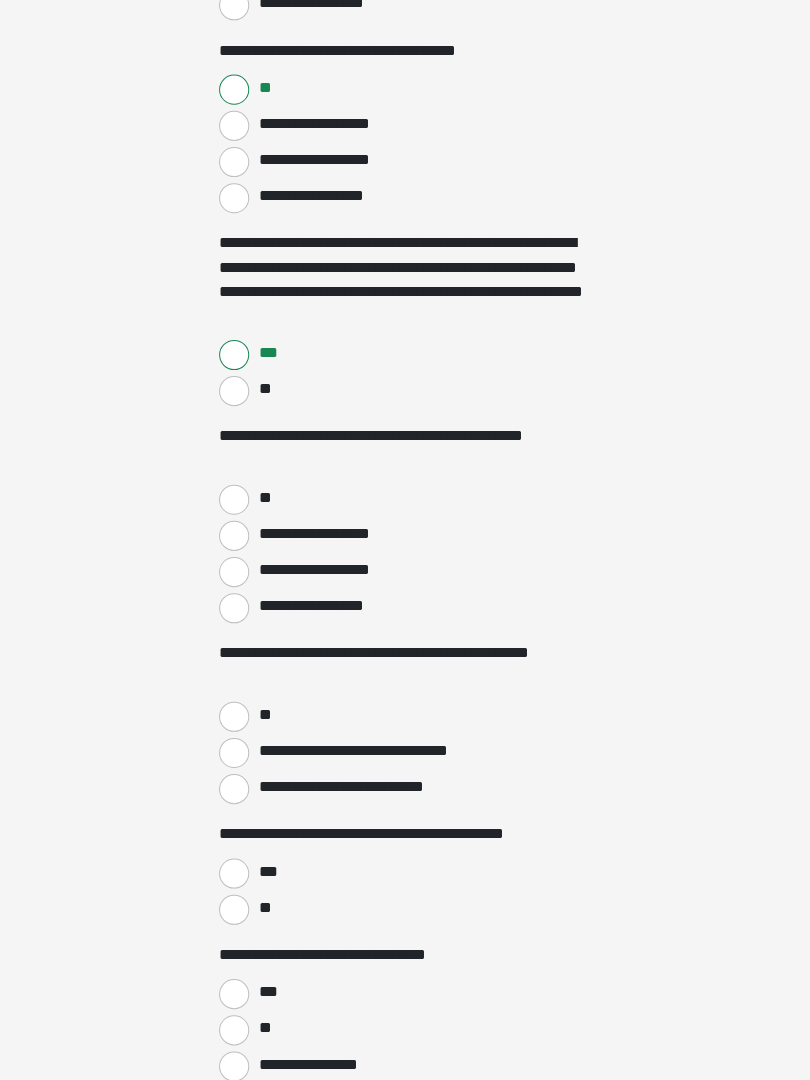 click on "**" at bounding box center (235, 502) 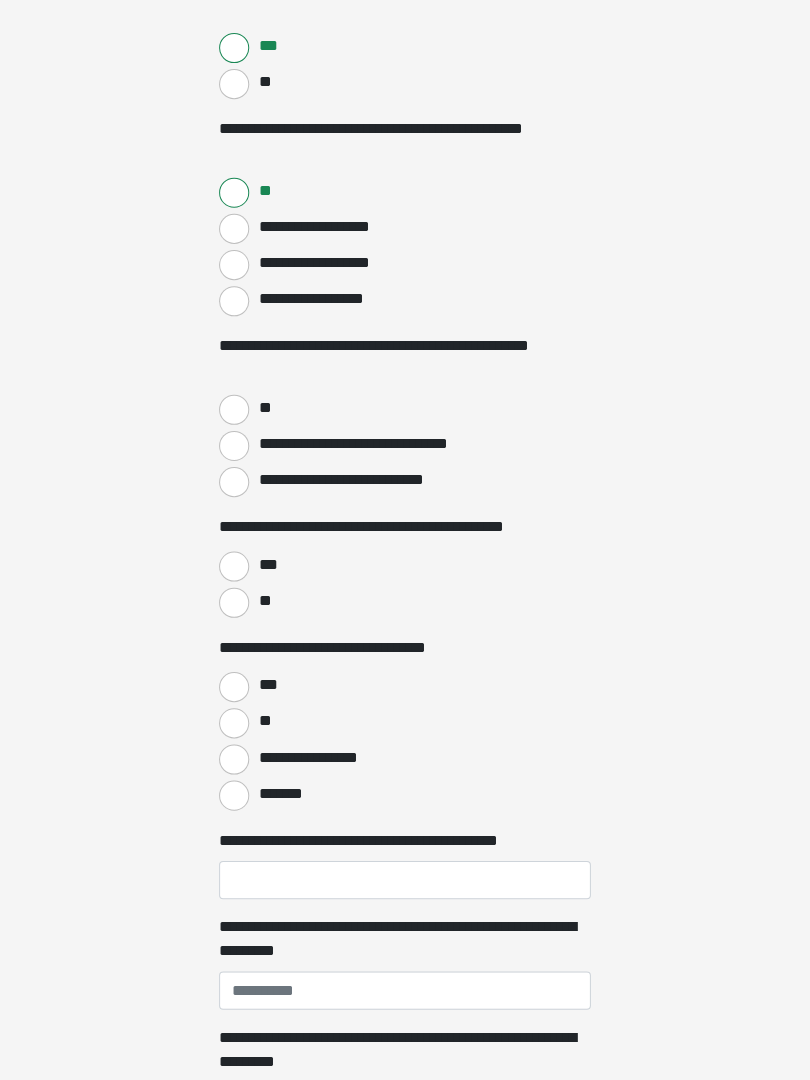 click on "**" at bounding box center (235, 413) 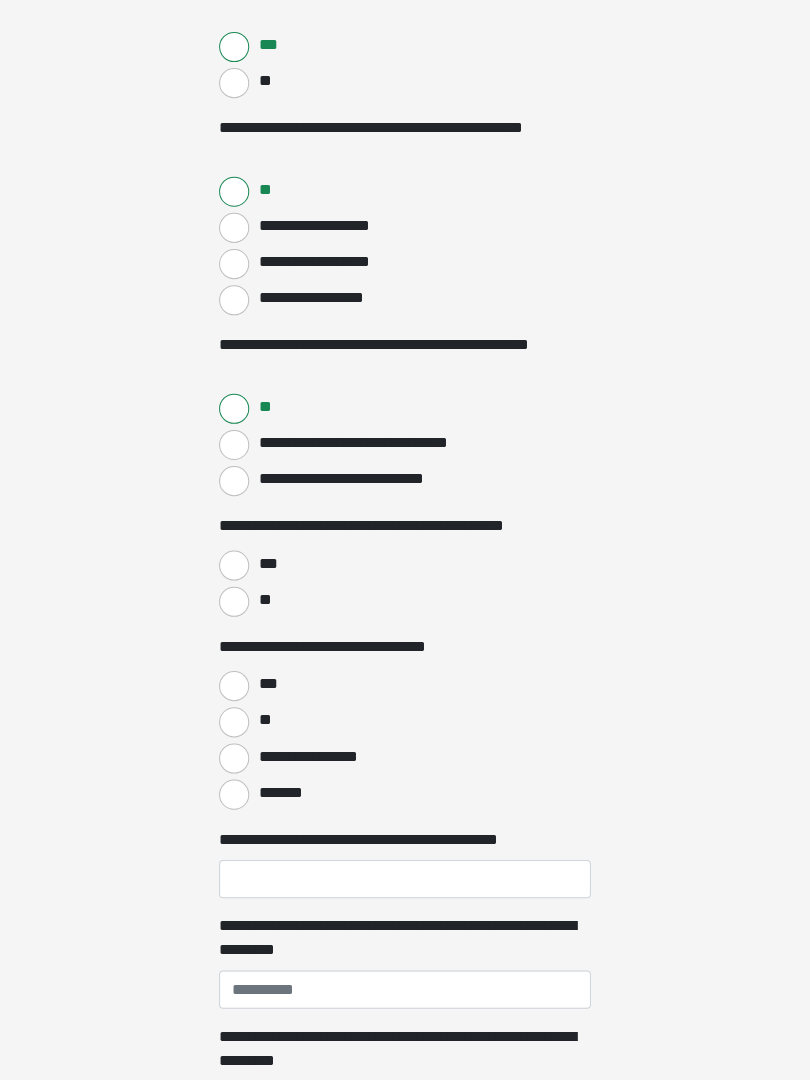 click on "***" at bounding box center [235, 568] 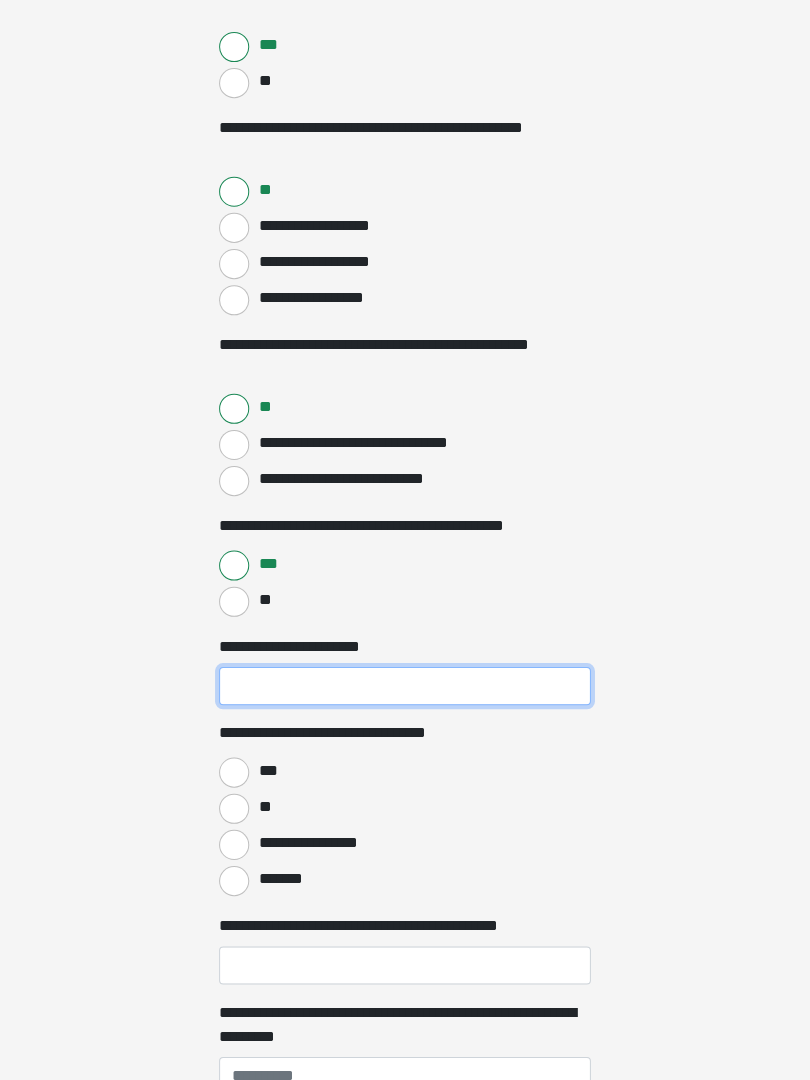 click on "**********" at bounding box center (405, 688) 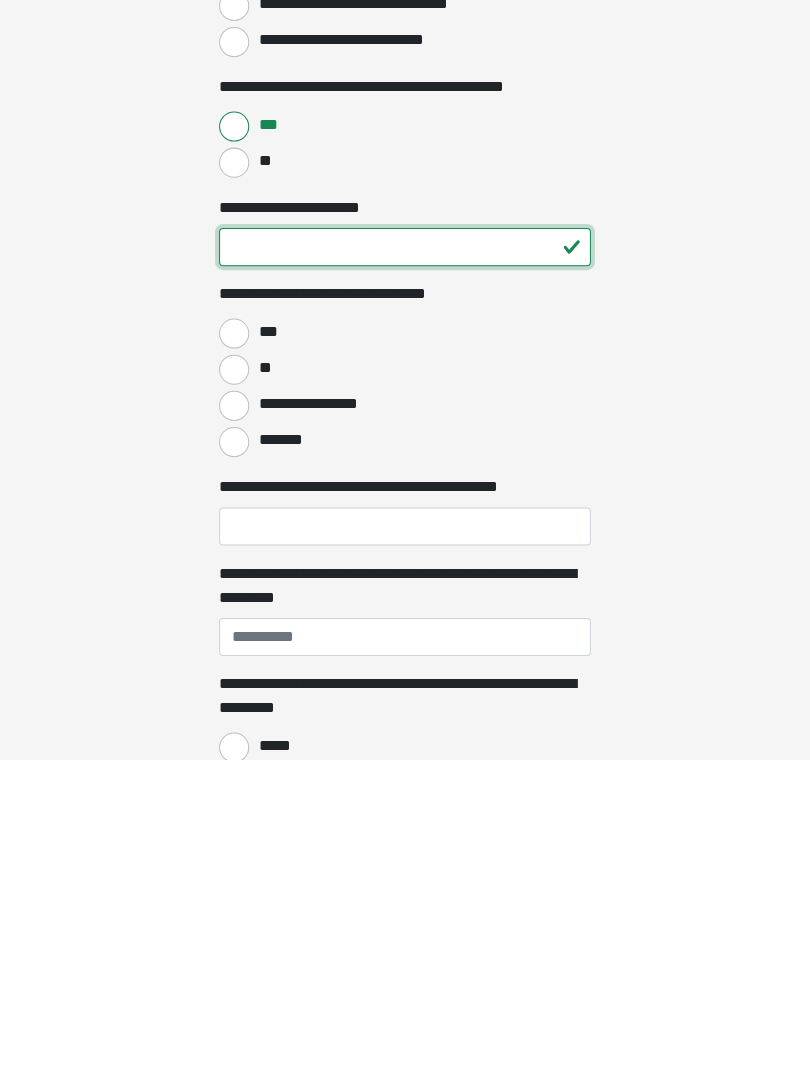 scroll, scrollTop: 1110, scrollLeft: 0, axis: vertical 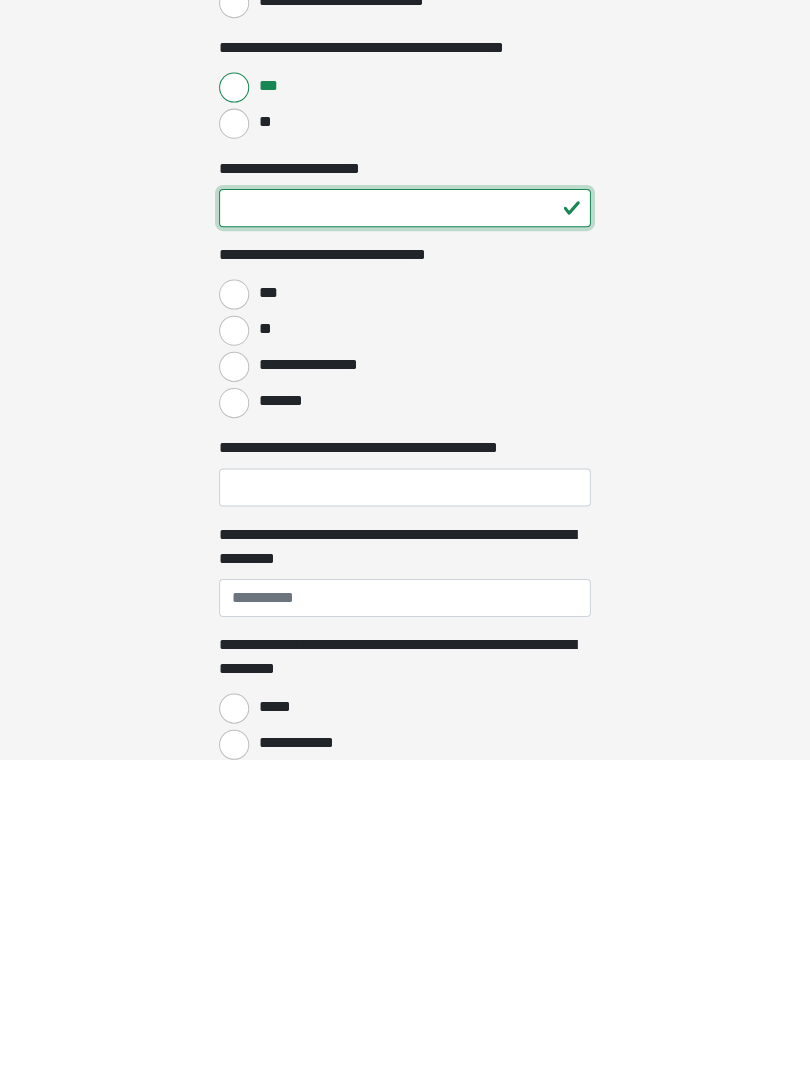 type on "**" 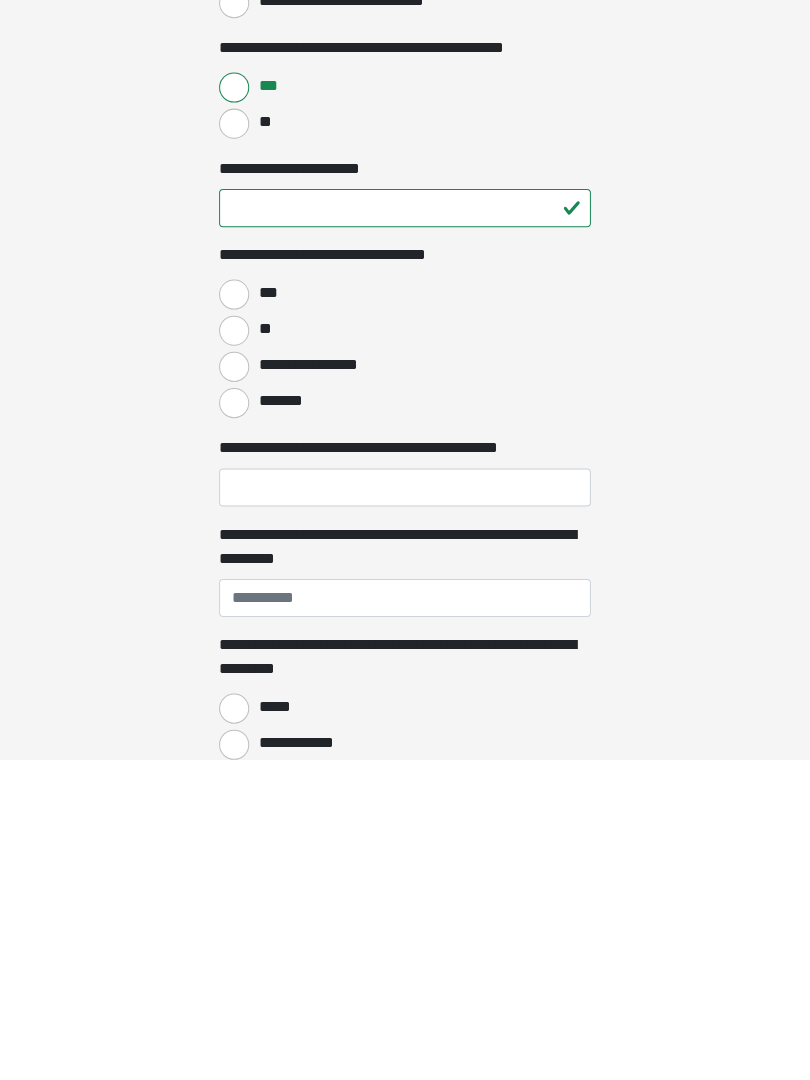 click on "**" at bounding box center (235, 653) 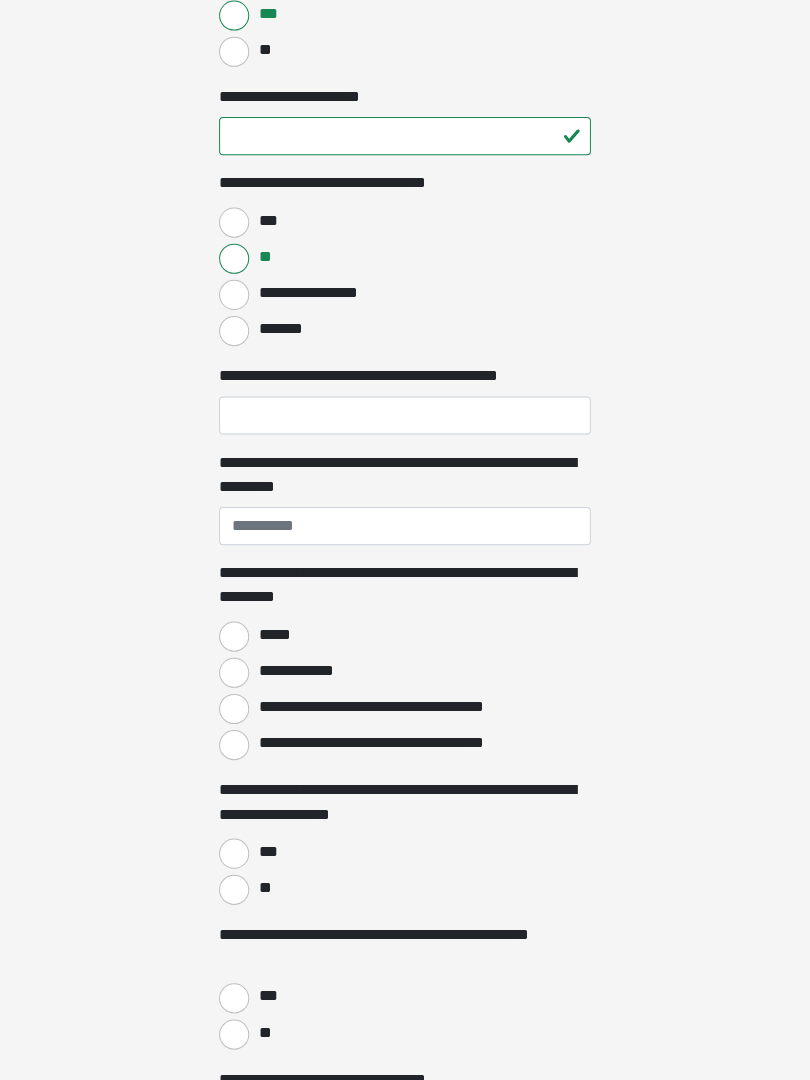 scroll, scrollTop: 1517, scrollLeft: 0, axis: vertical 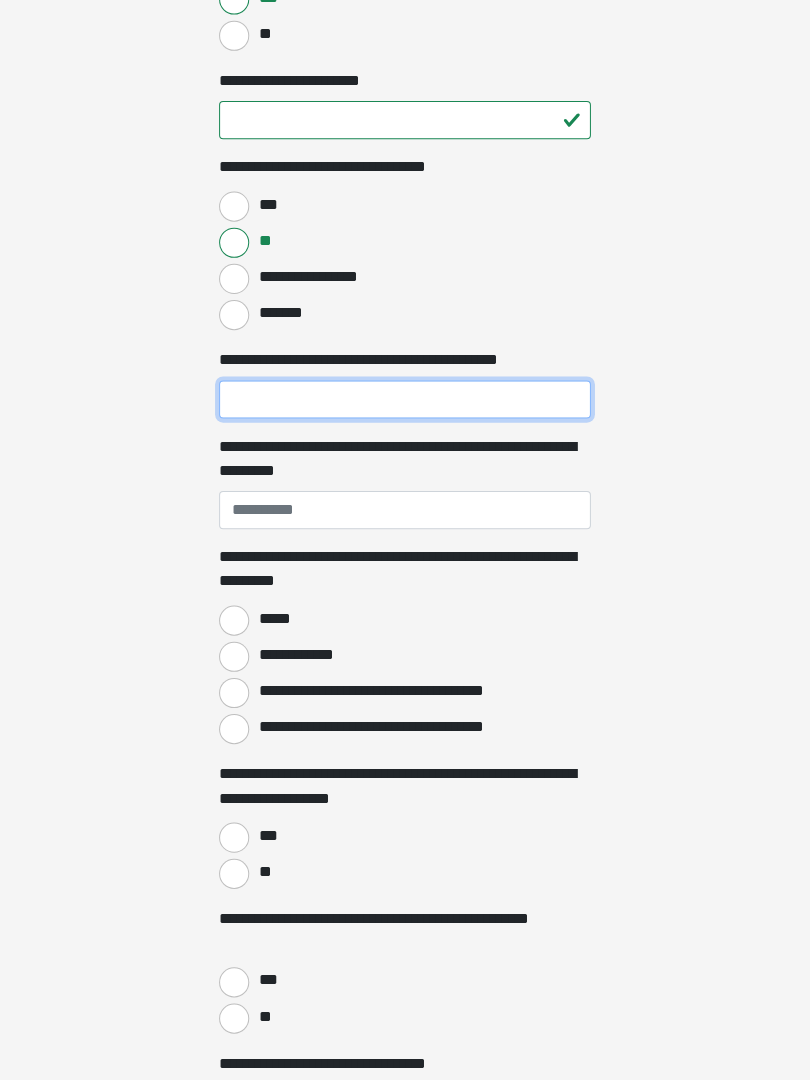 click on "**********" at bounding box center [405, 402] 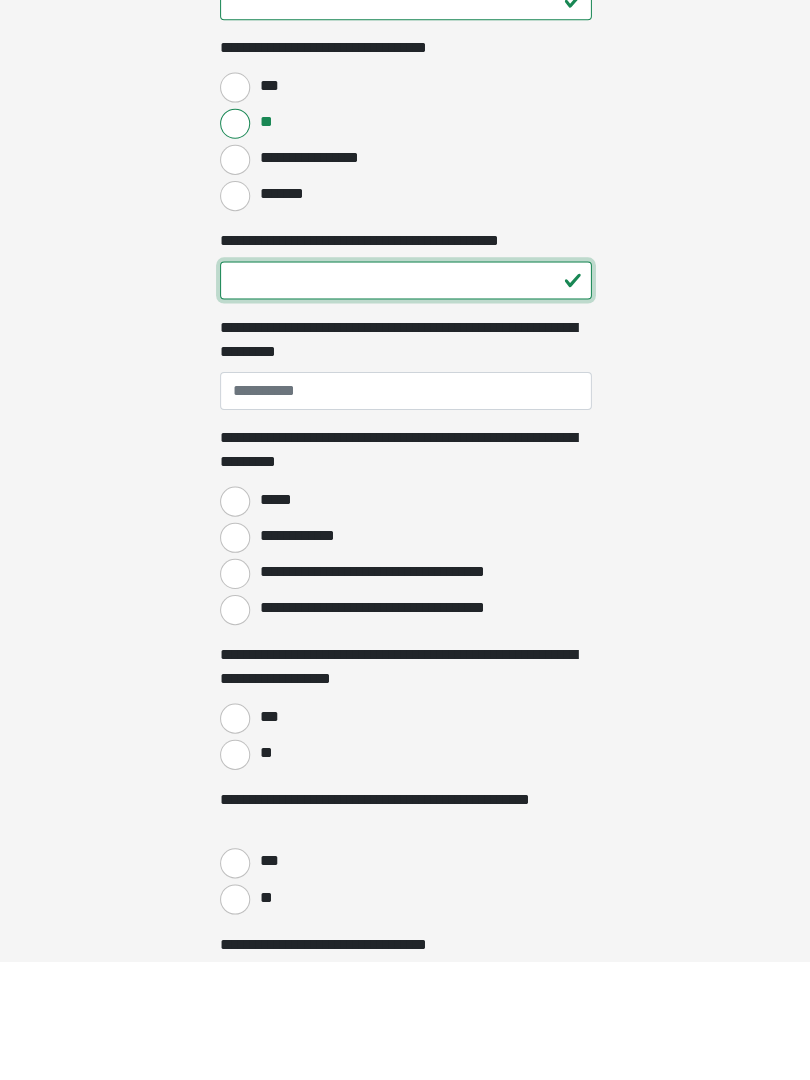 type on "**" 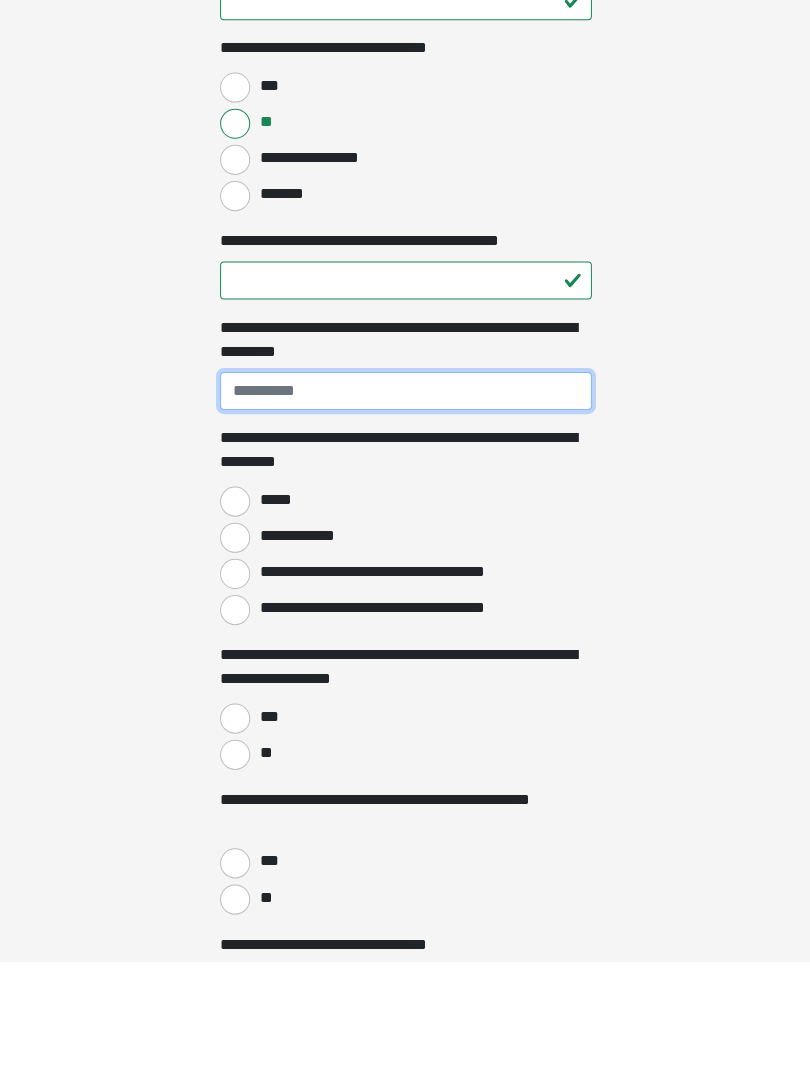 click on "**********" at bounding box center [405, 512] 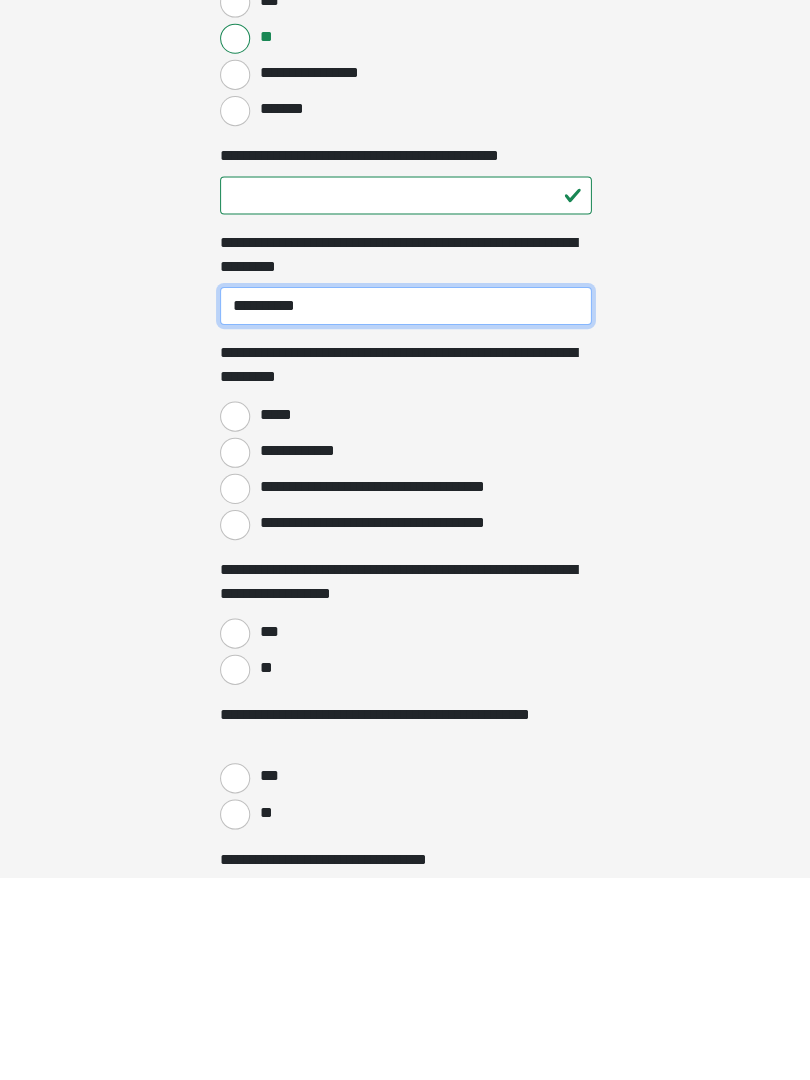 type on "**********" 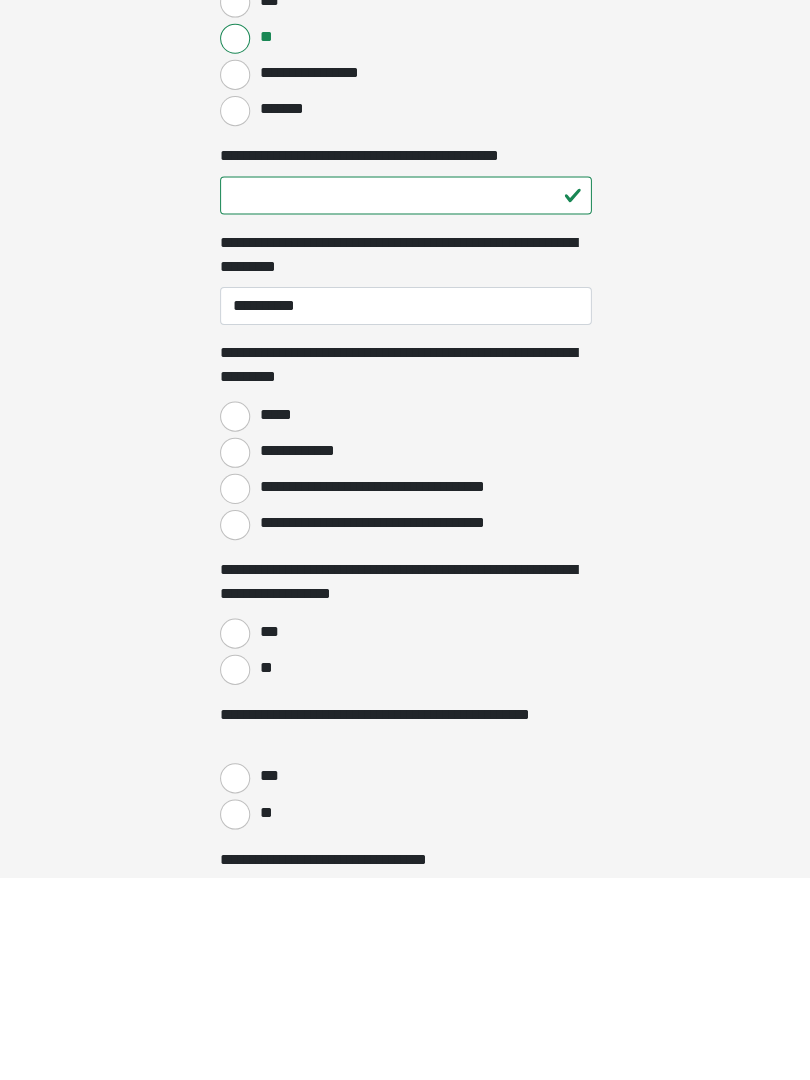 click on "*****" at bounding box center (235, 622) 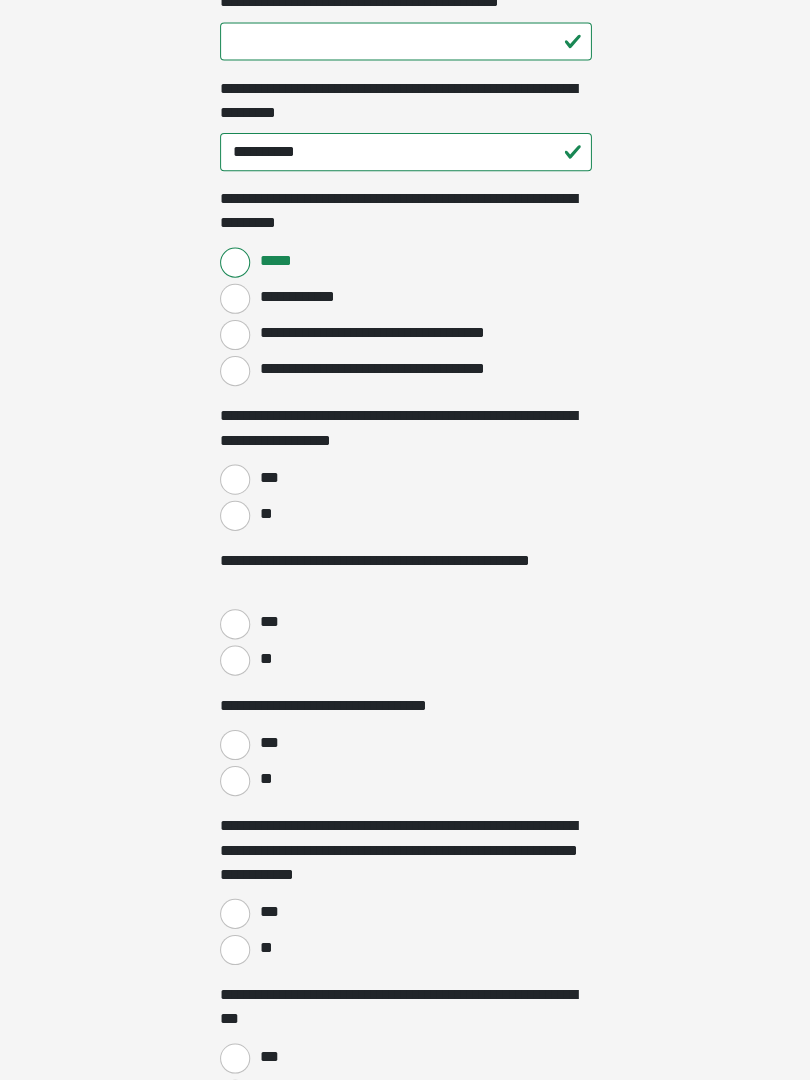 scroll, scrollTop: 1874, scrollLeft: 0, axis: vertical 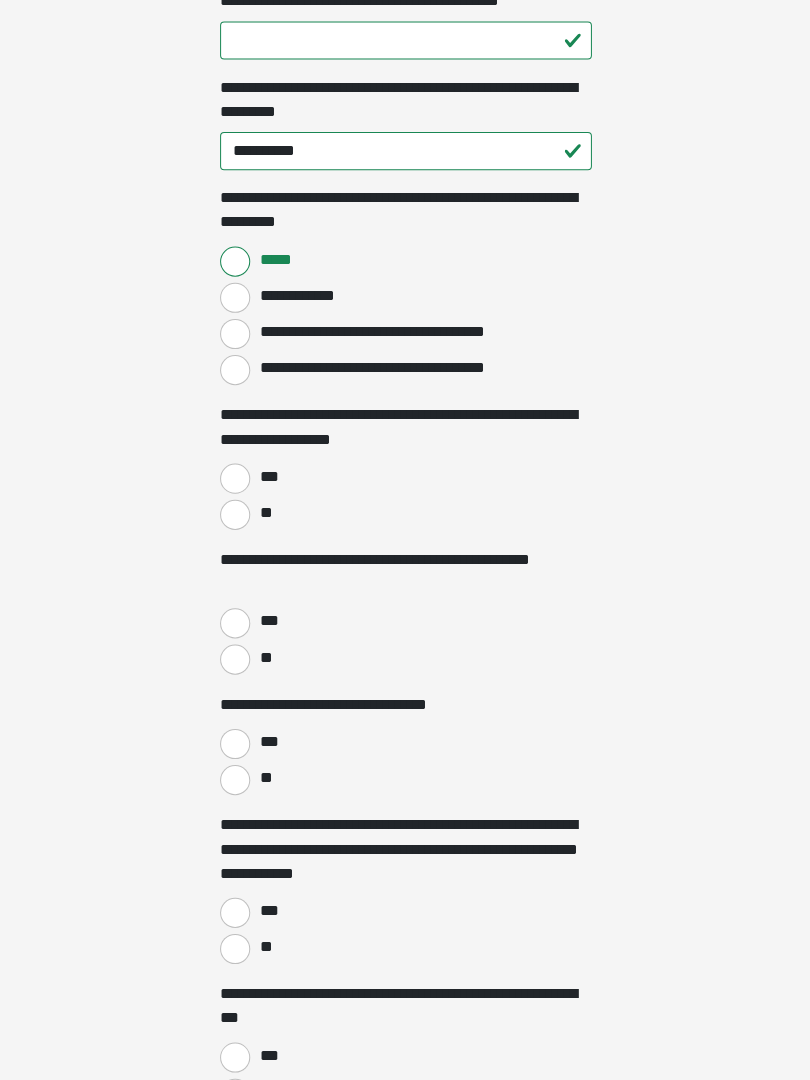 click on "**" at bounding box center (235, 517) 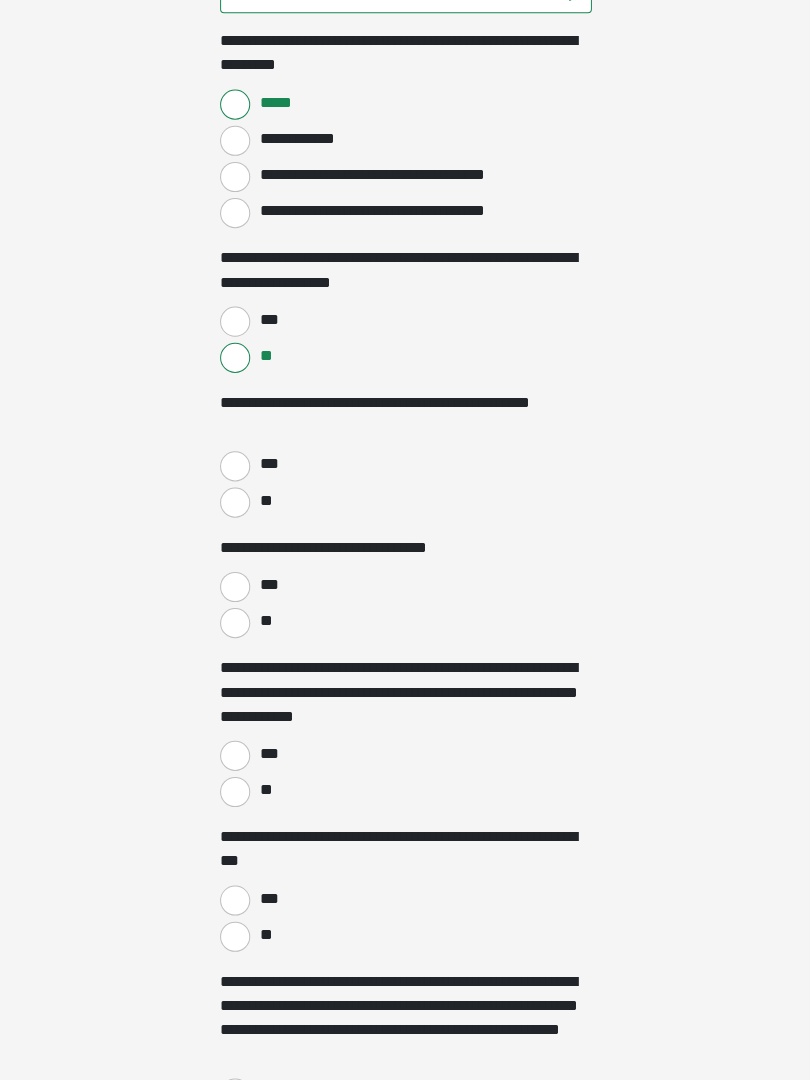 scroll, scrollTop: 2031, scrollLeft: 0, axis: vertical 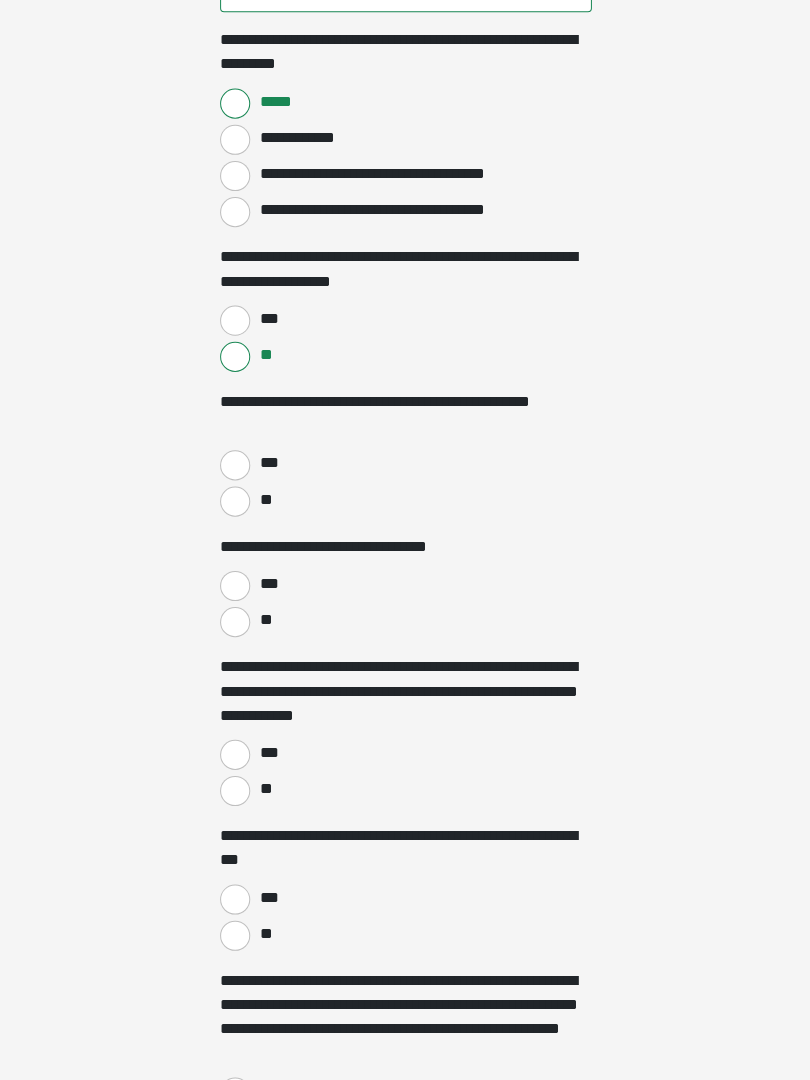 click on "**" at bounding box center (235, 504) 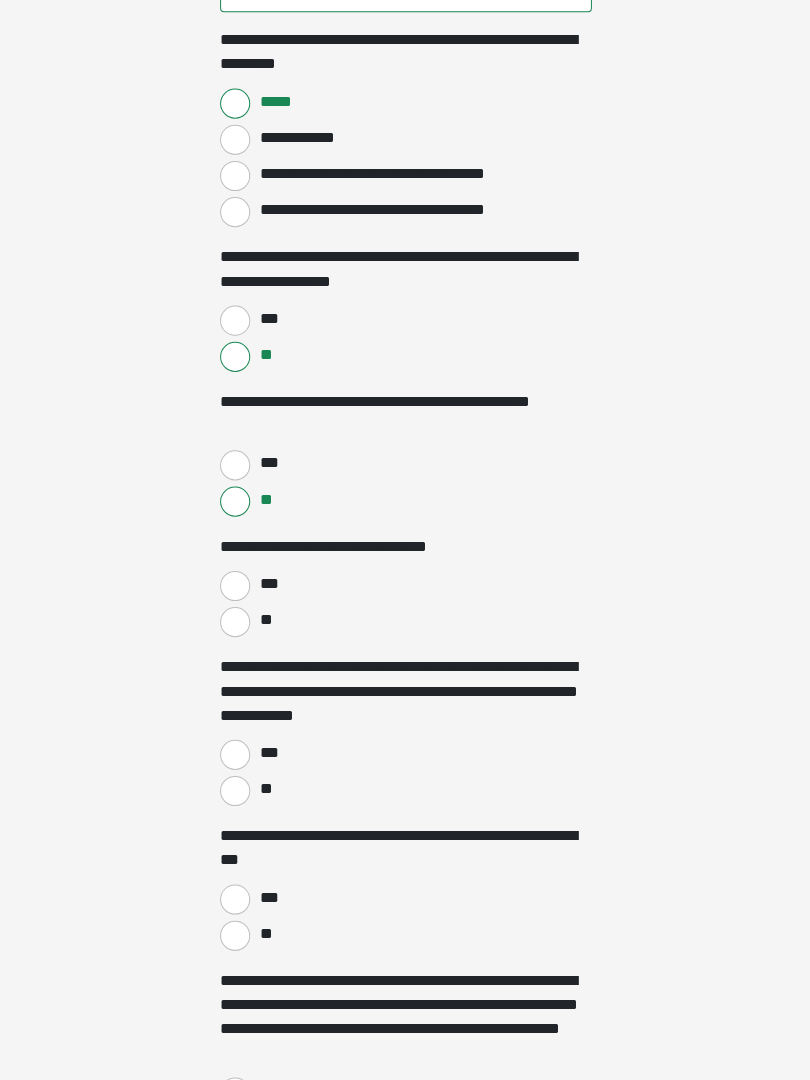 click on "**" at bounding box center [235, 624] 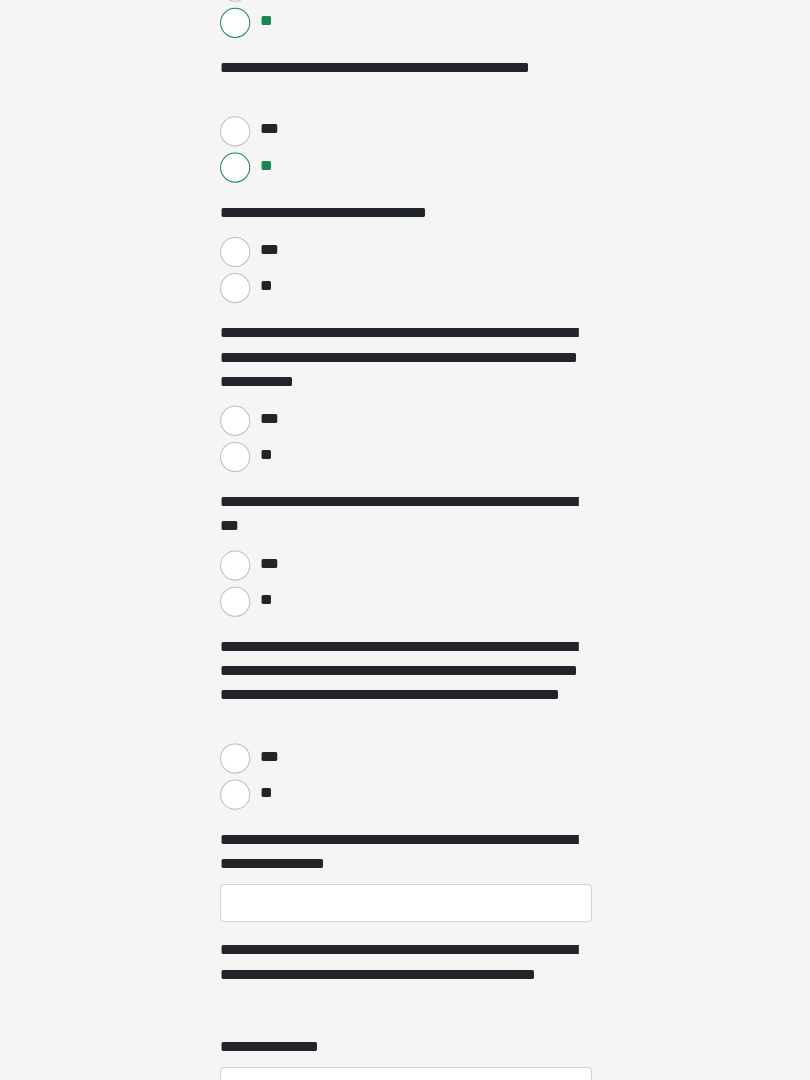 scroll, scrollTop: 2366, scrollLeft: 0, axis: vertical 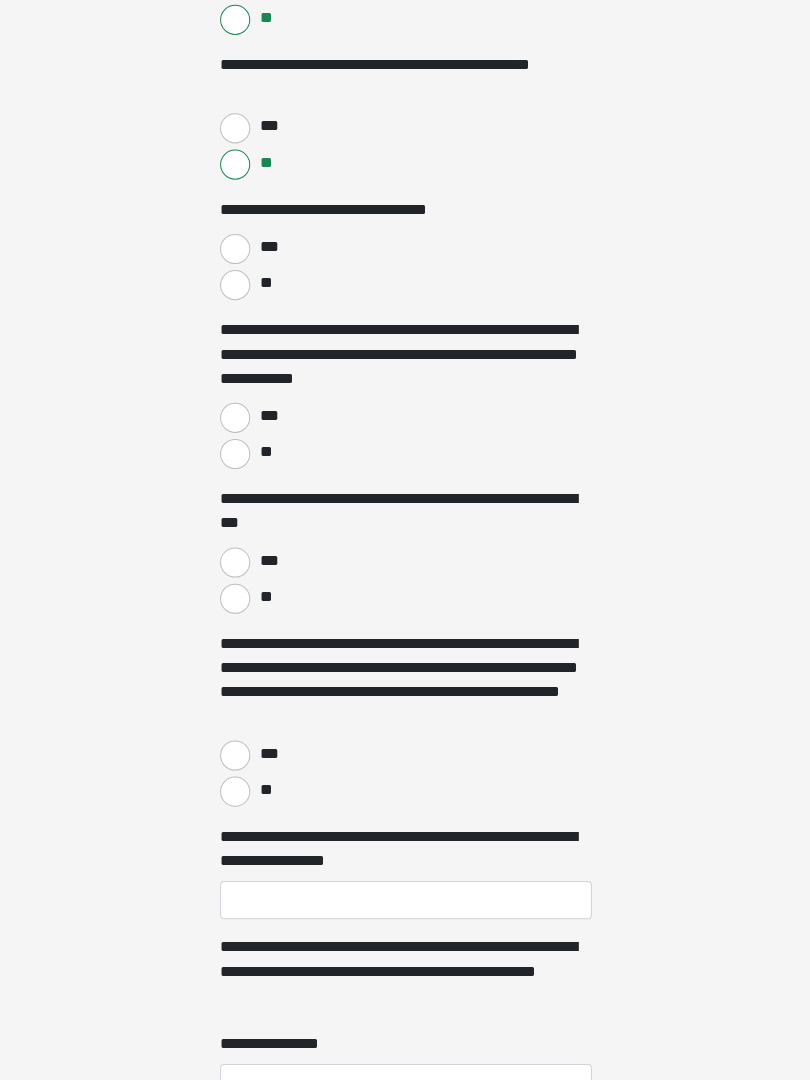 click on "**" at bounding box center [235, 457] 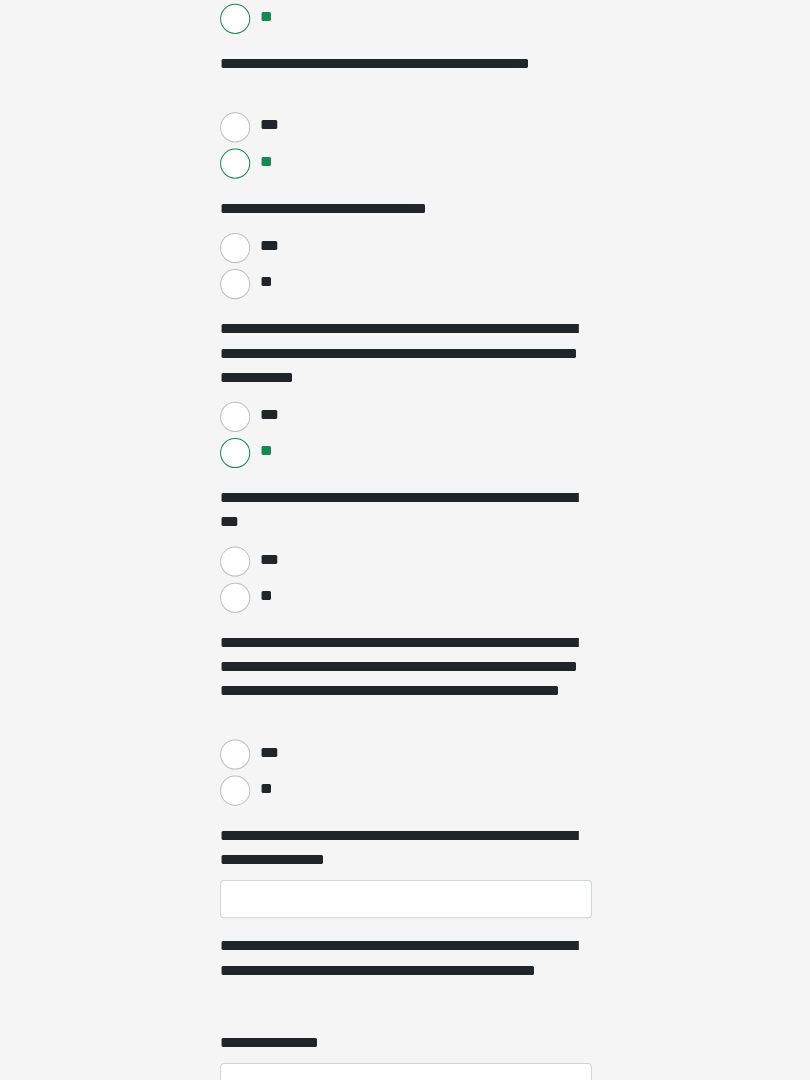 click on "**" at bounding box center [235, 600] 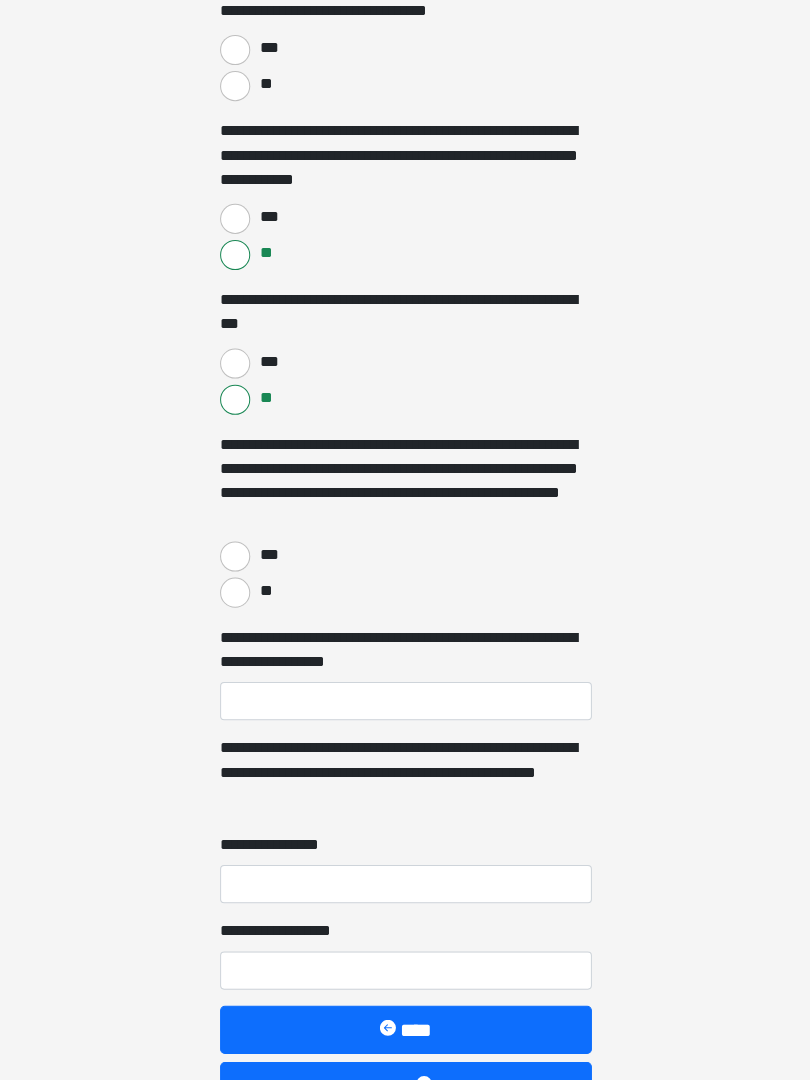 scroll, scrollTop: 2567, scrollLeft: 0, axis: vertical 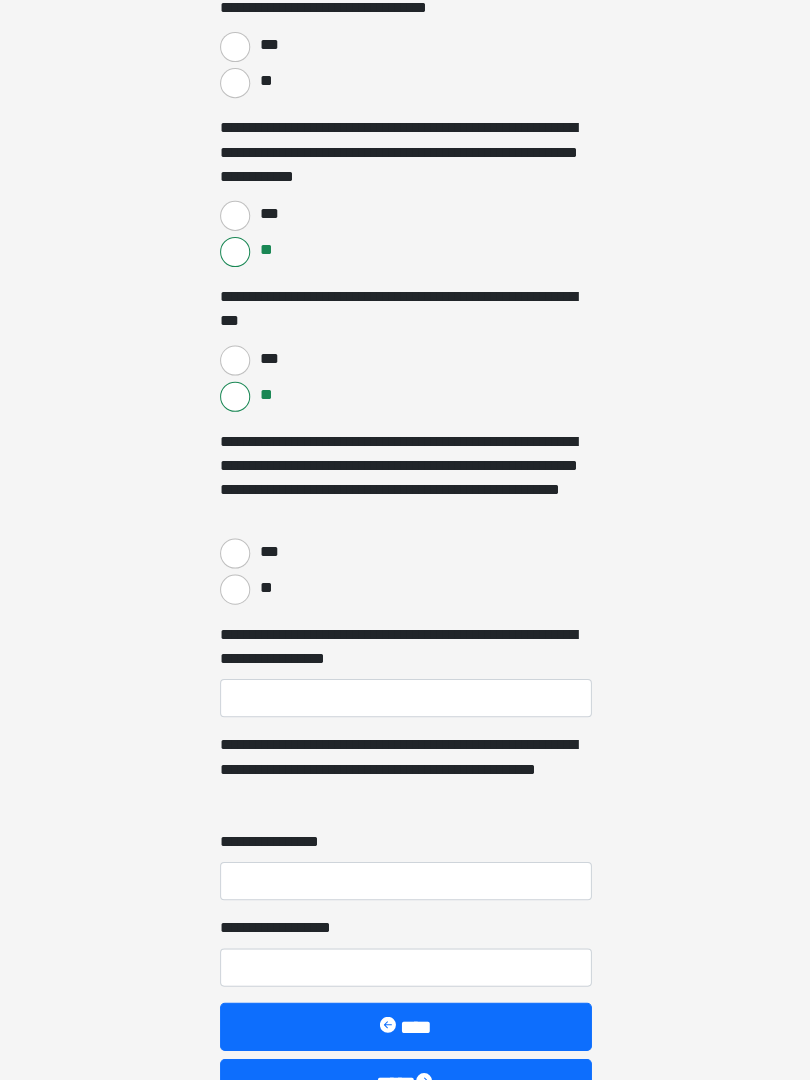 click on "**" at bounding box center (235, 592) 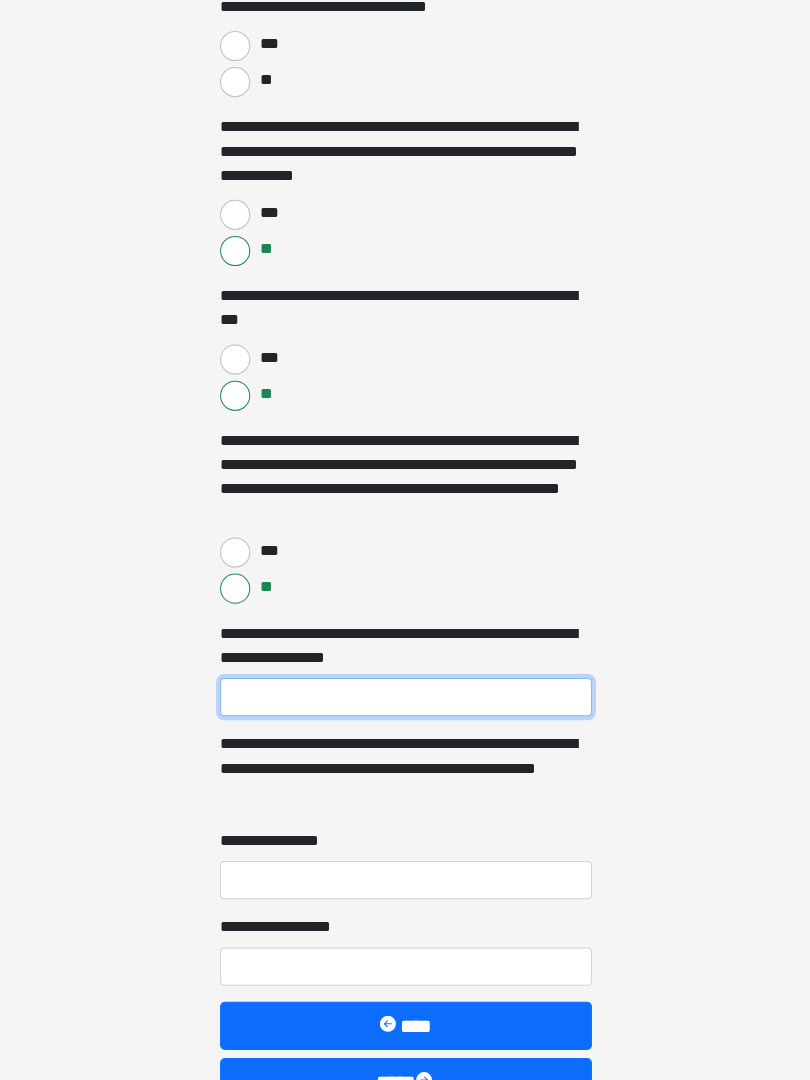 click on "**********" at bounding box center [405, 699] 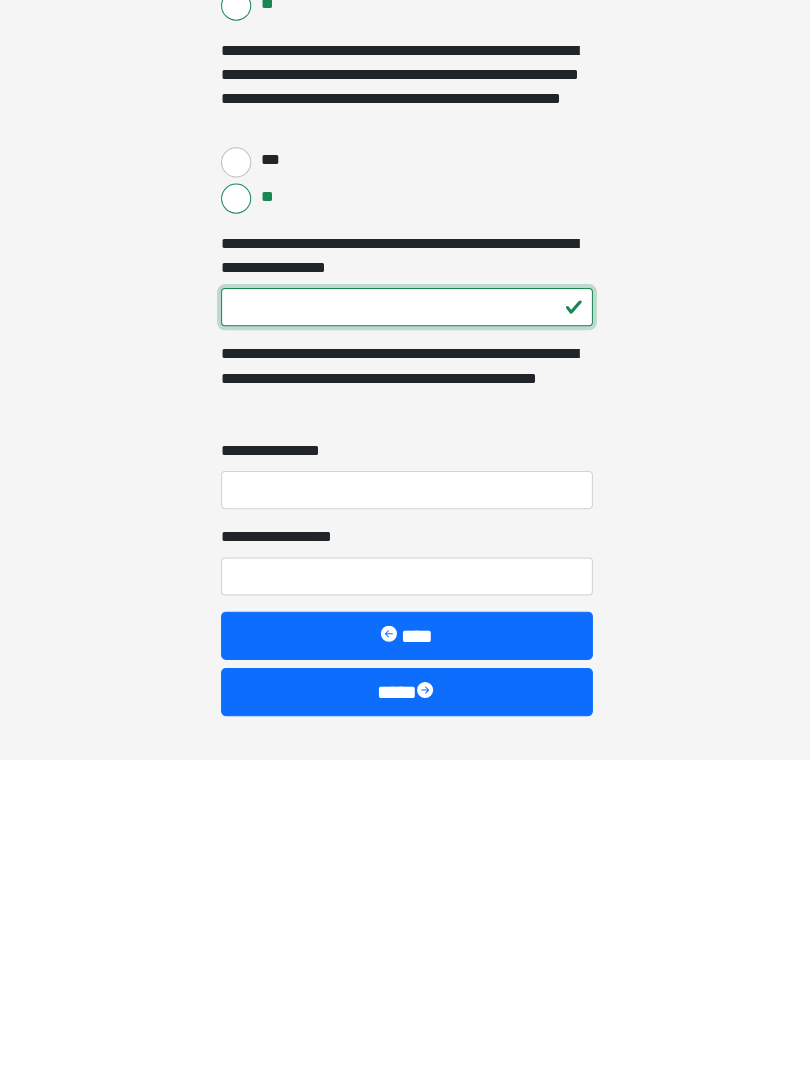 scroll, scrollTop: 2647, scrollLeft: 0, axis: vertical 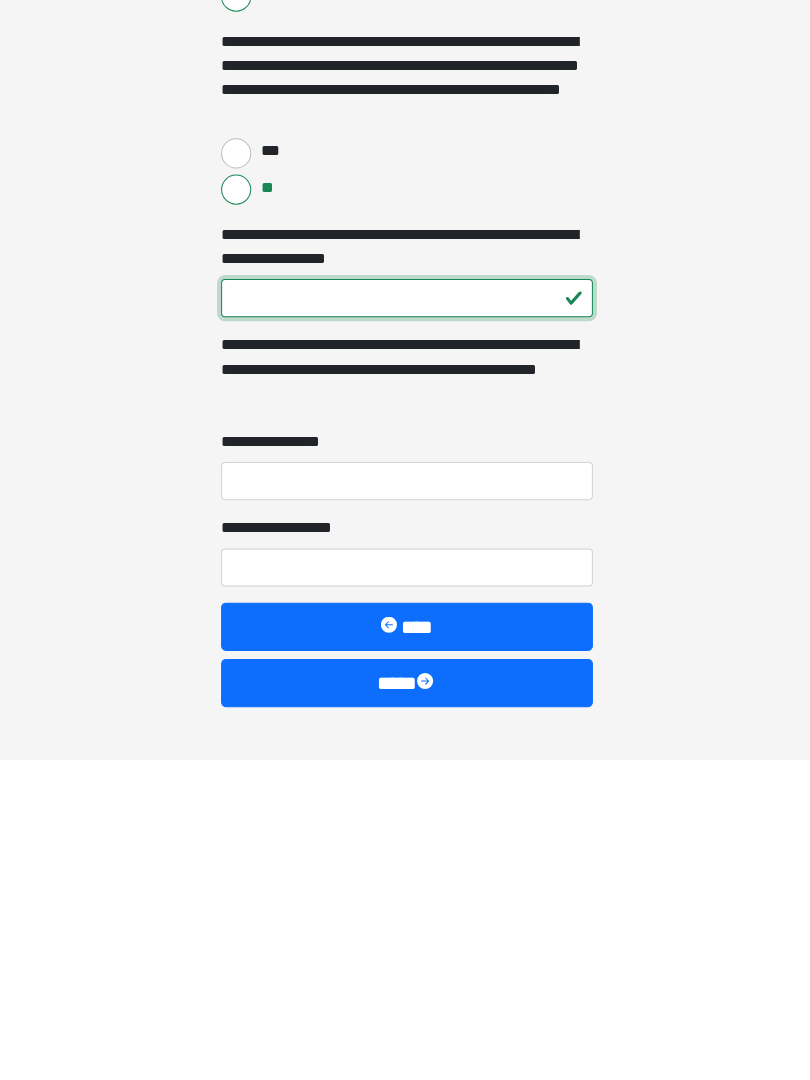 type on "***" 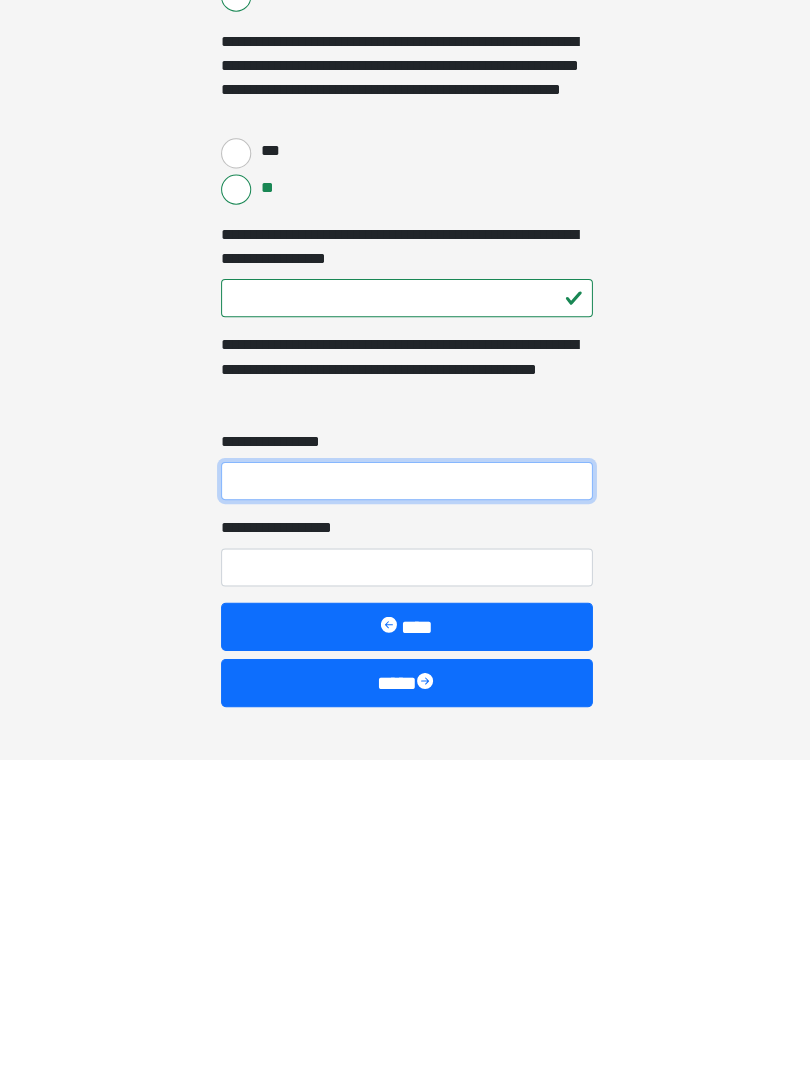 click on "**********" at bounding box center (405, 802) 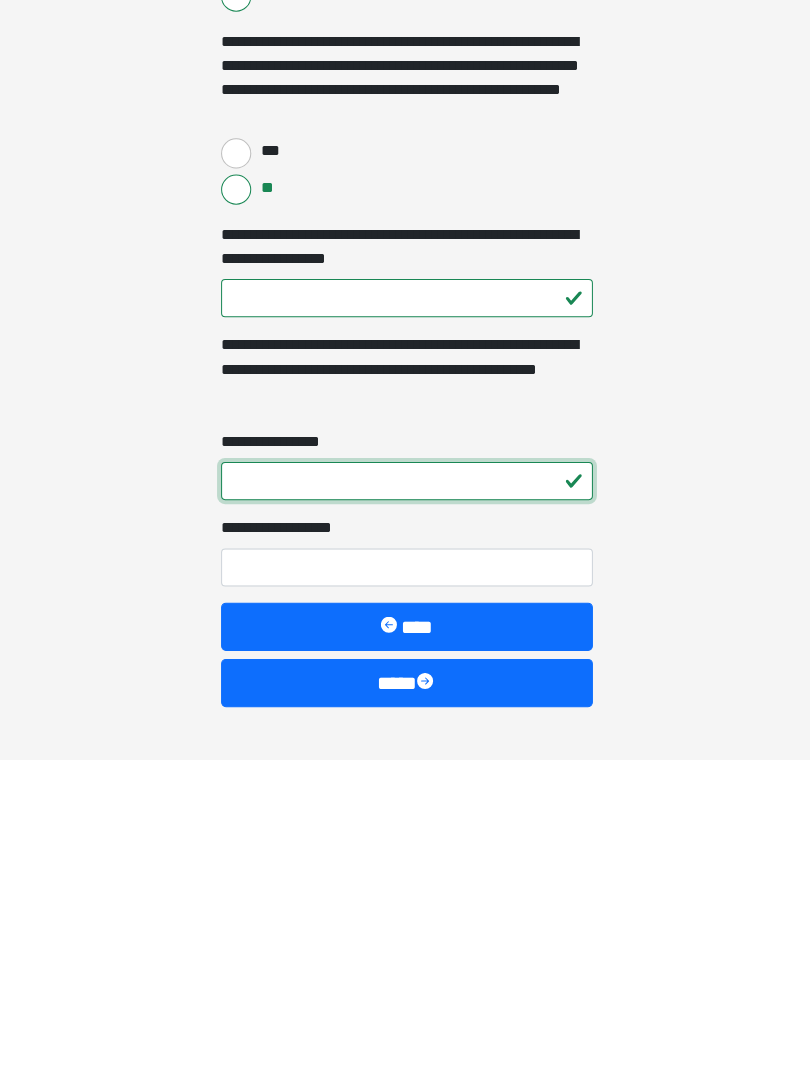 type on "*" 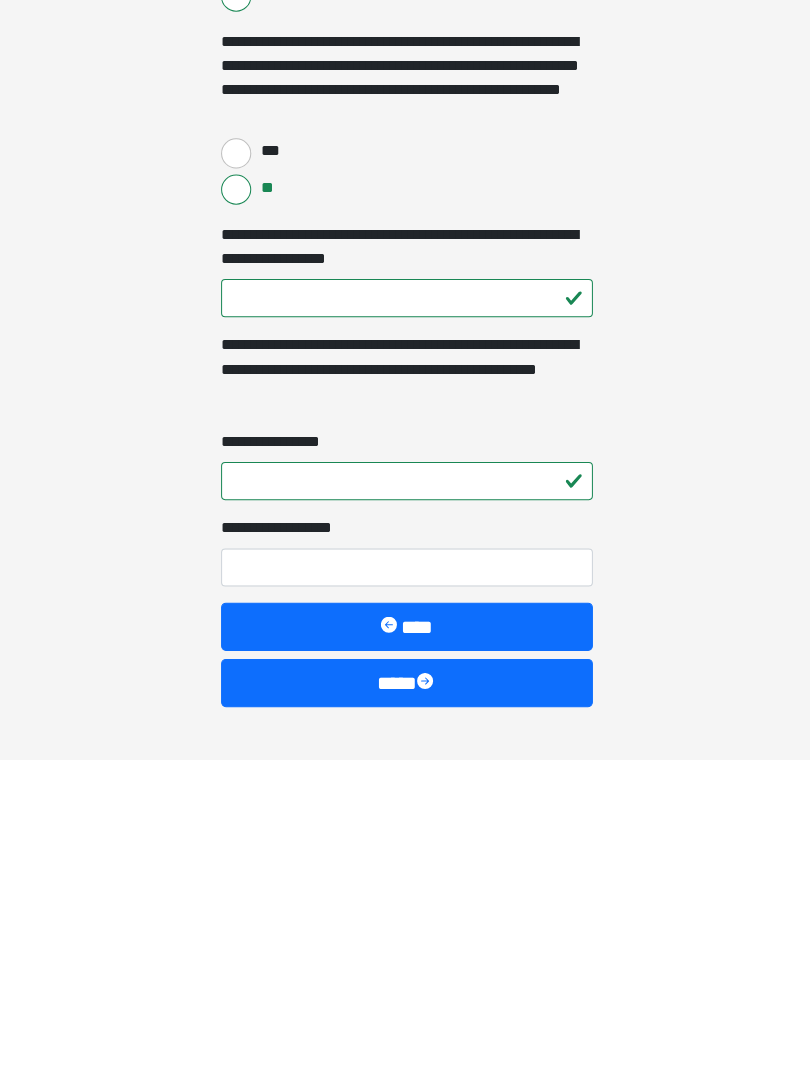 click on "**********" at bounding box center (405, 888) 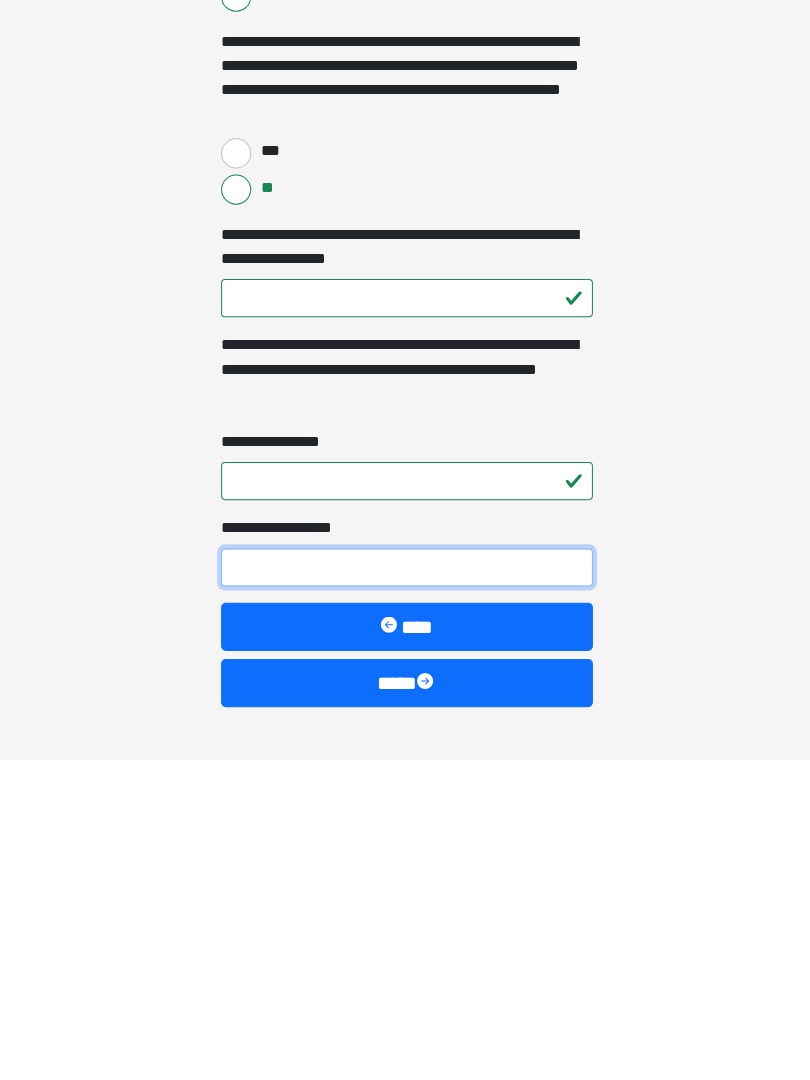 type on "*" 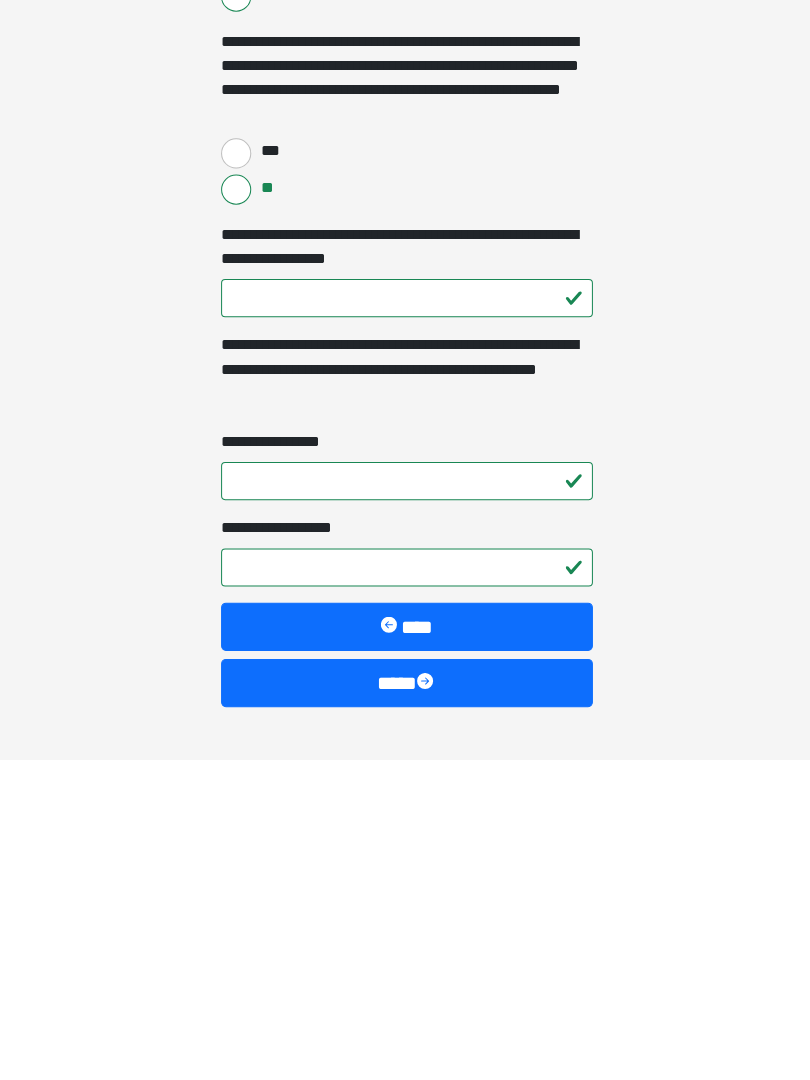 click on "****" at bounding box center (405, 1003) 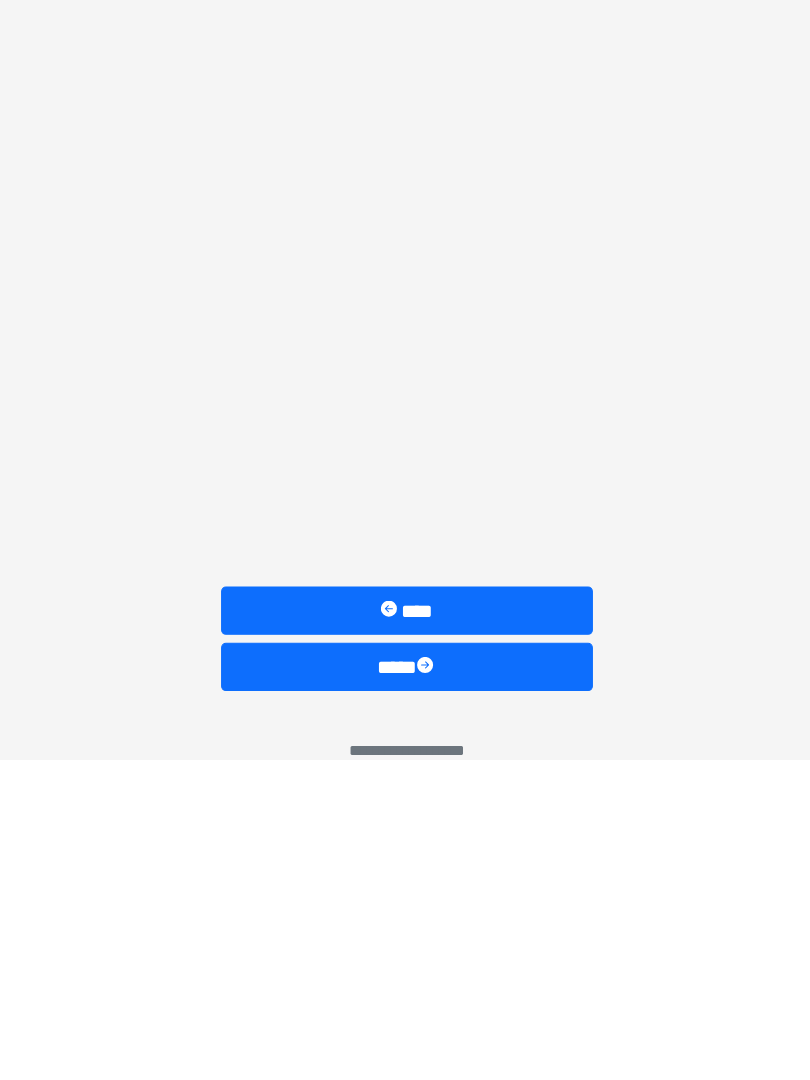 scroll, scrollTop: 0, scrollLeft: 0, axis: both 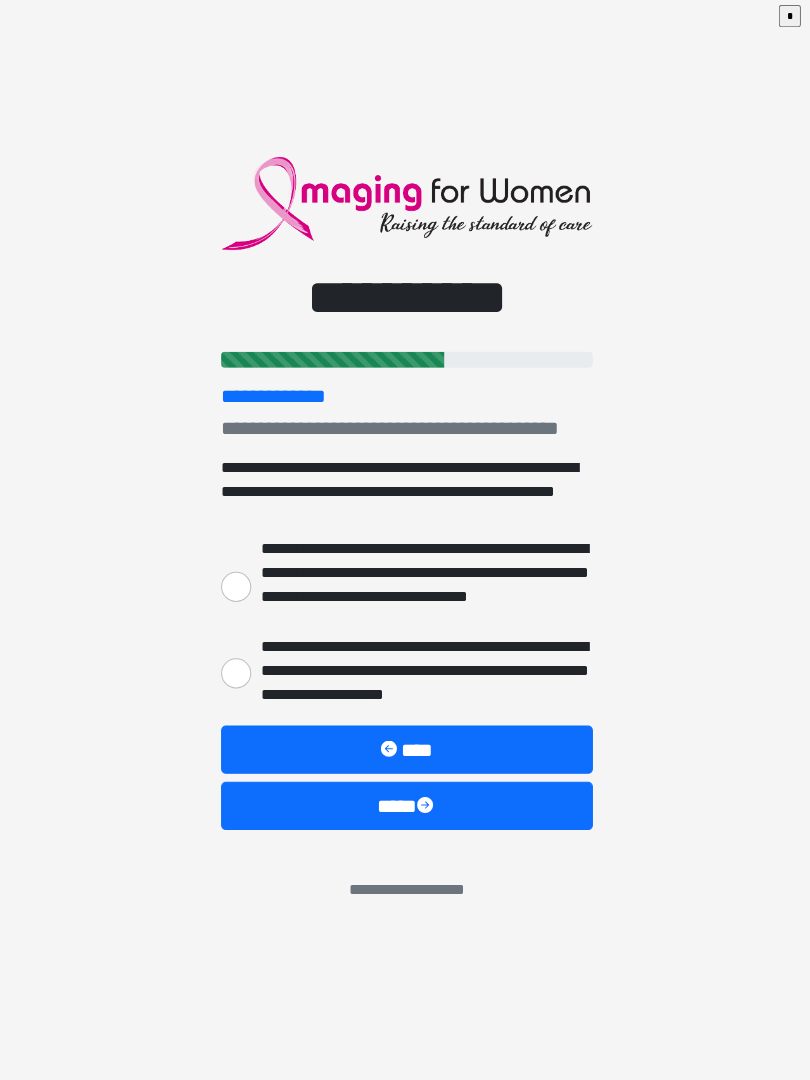 click on "**********" at bounding box center [235, 675] 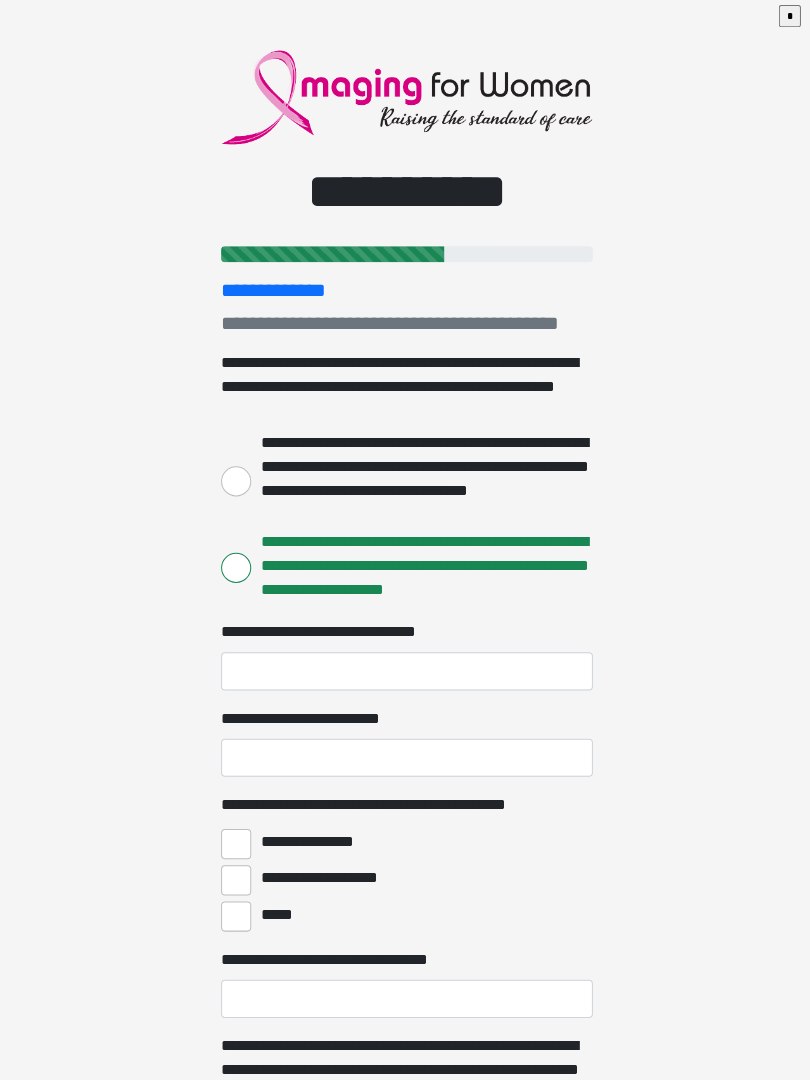 click on "**********" at bounding box center (235, 484) 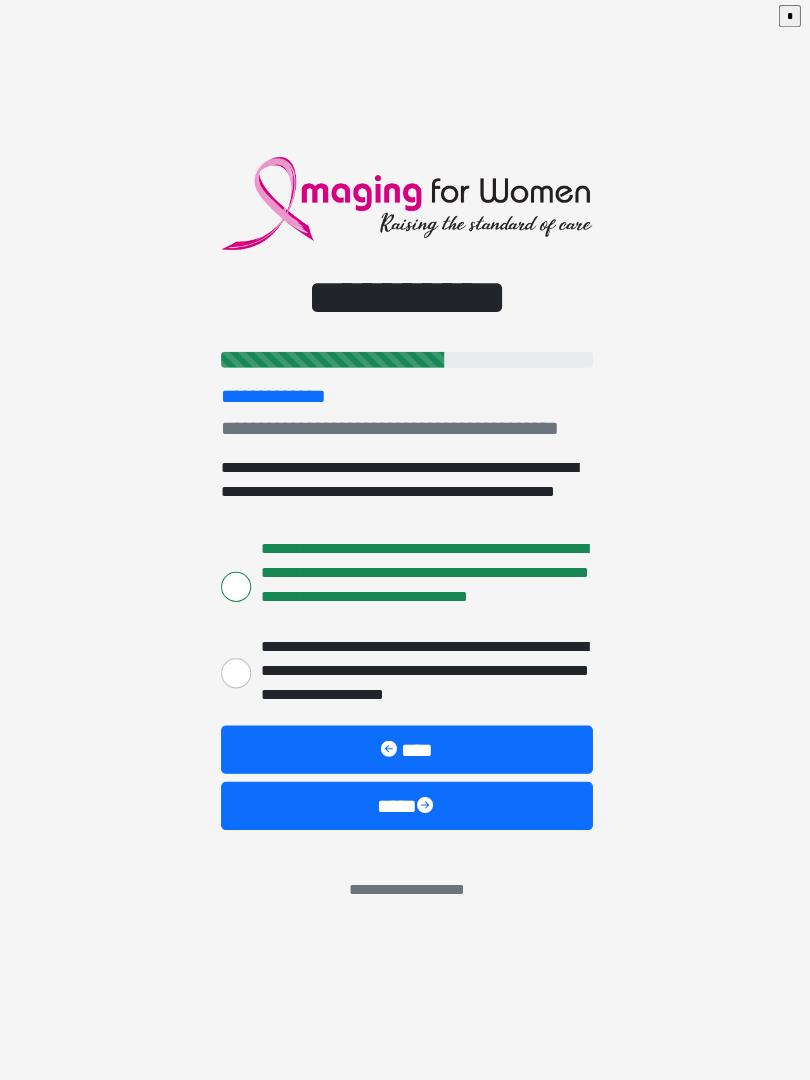 click on "**********" at bounding box center (235, 675) 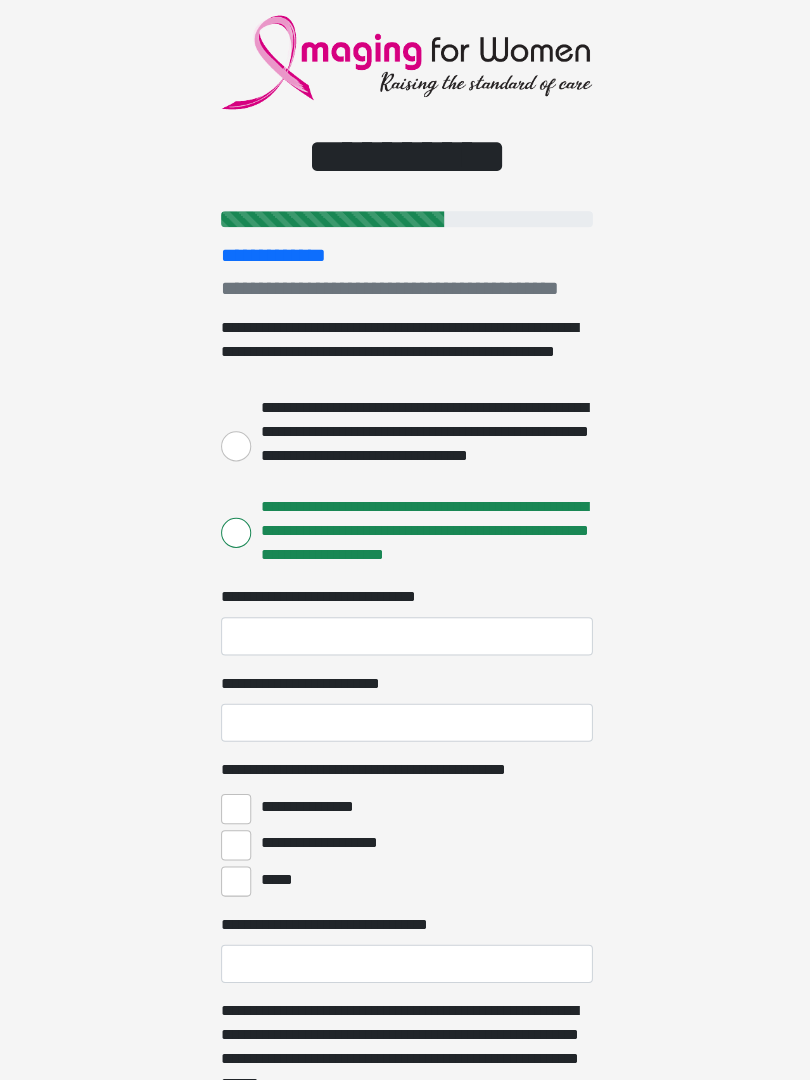 scroll, scrollTop: 0, scrollLeft: 0, axis: both 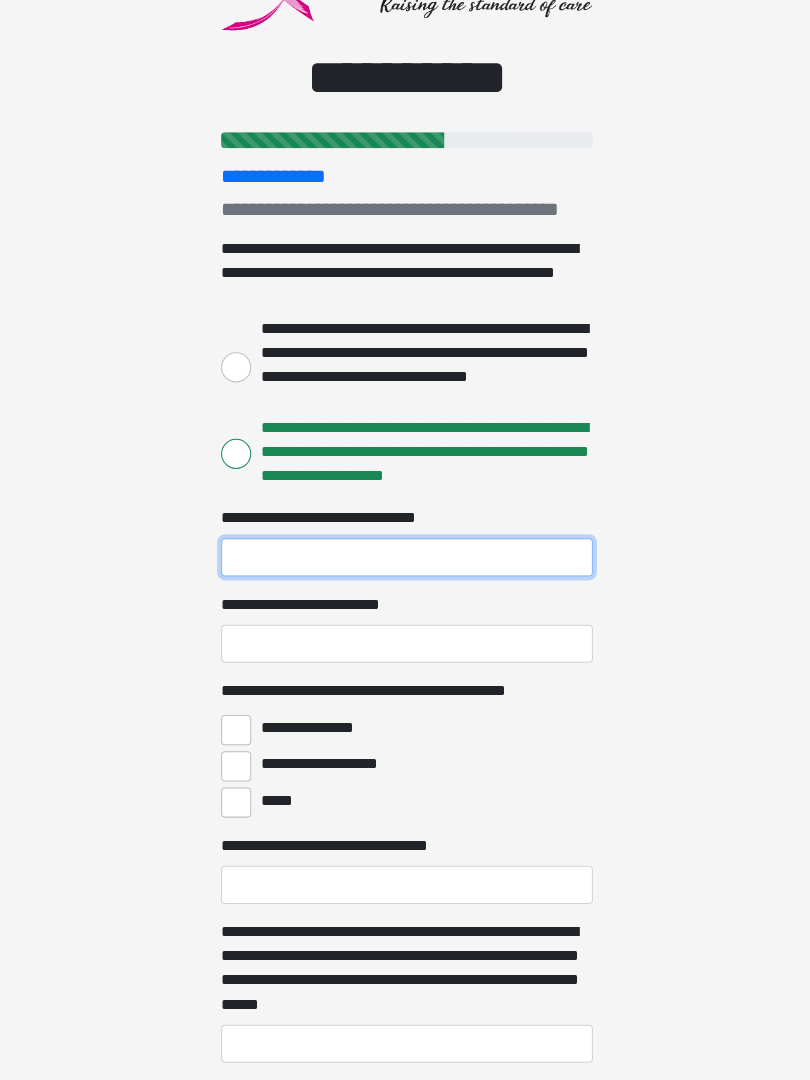 click on "**********" at bounding box center (405, 560) 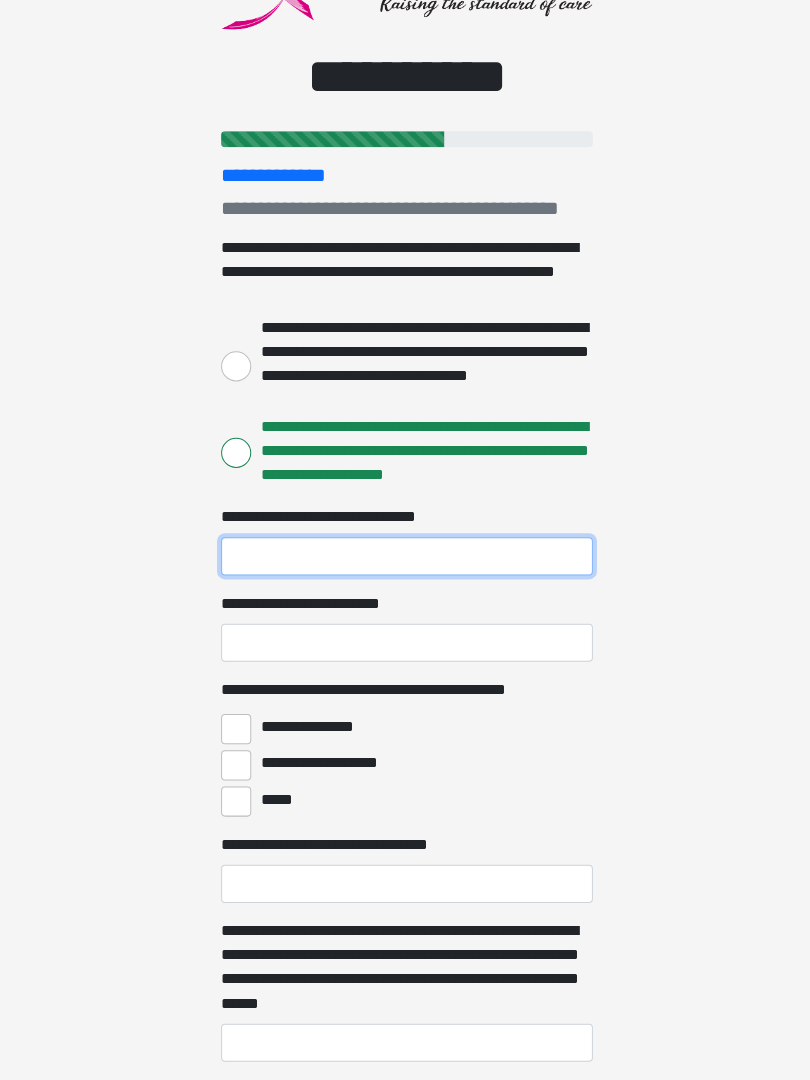 scroll, scrollTop: 113, scrollLeft: 0, axis: vertical 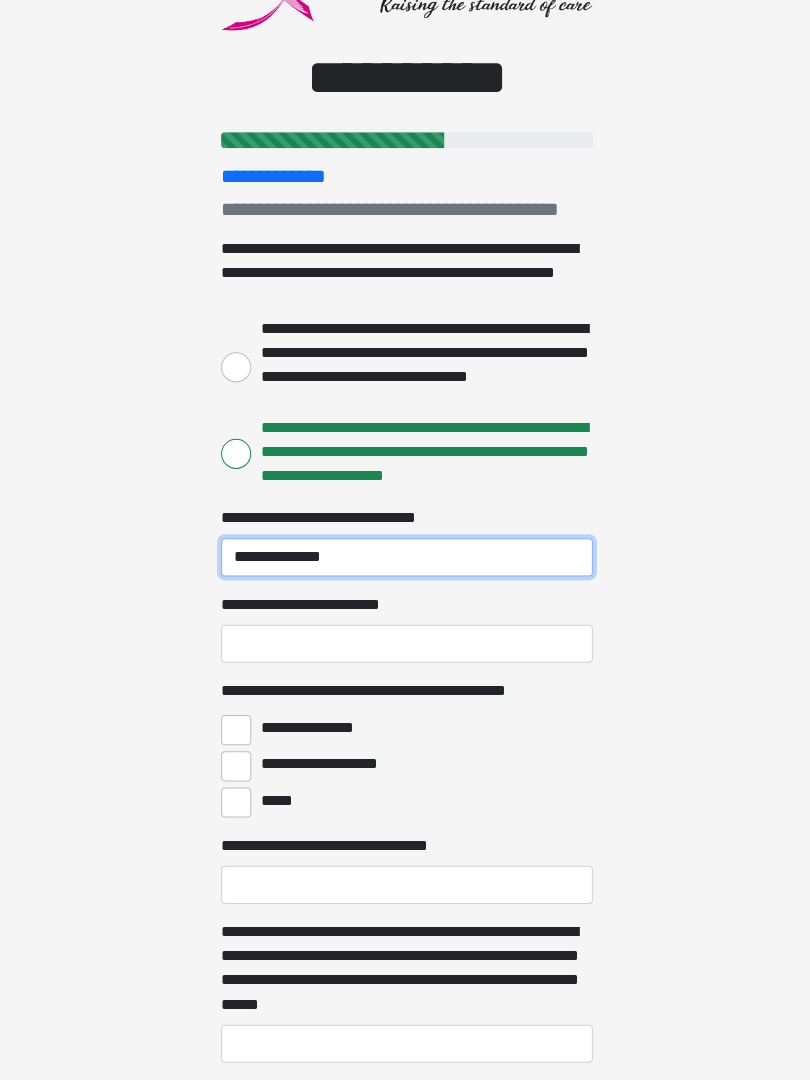 type on "**********" 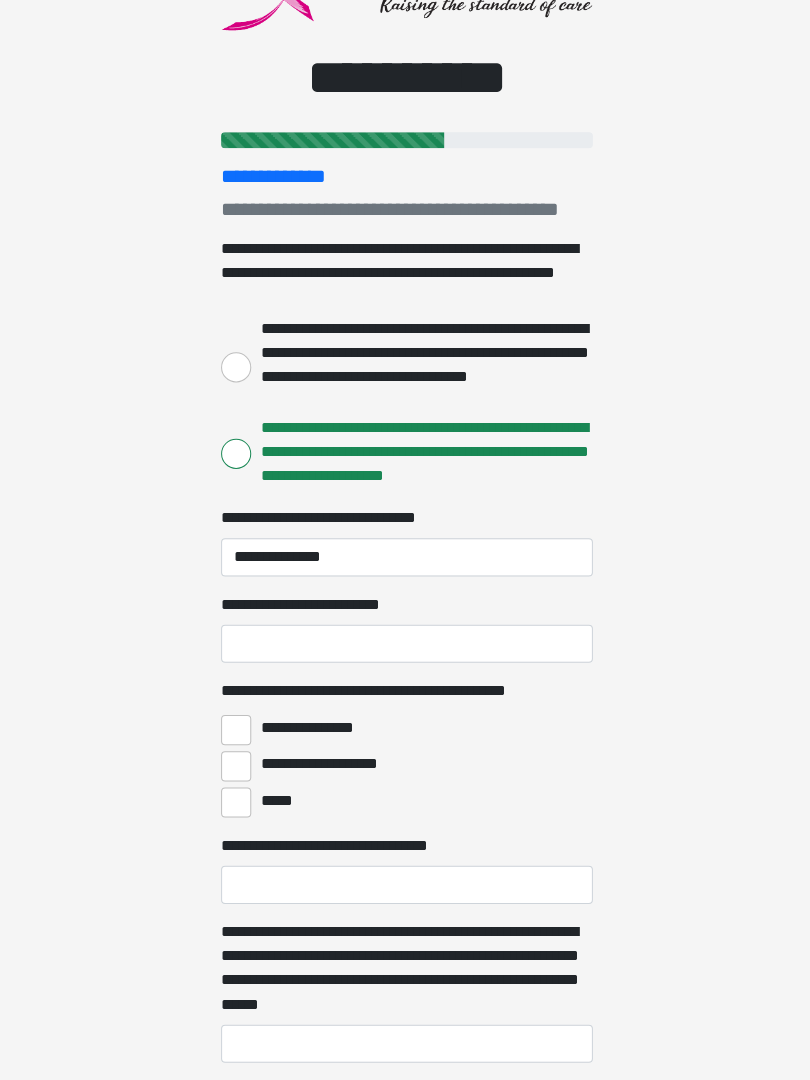 click on "**********" at bounding box center [405, 646] 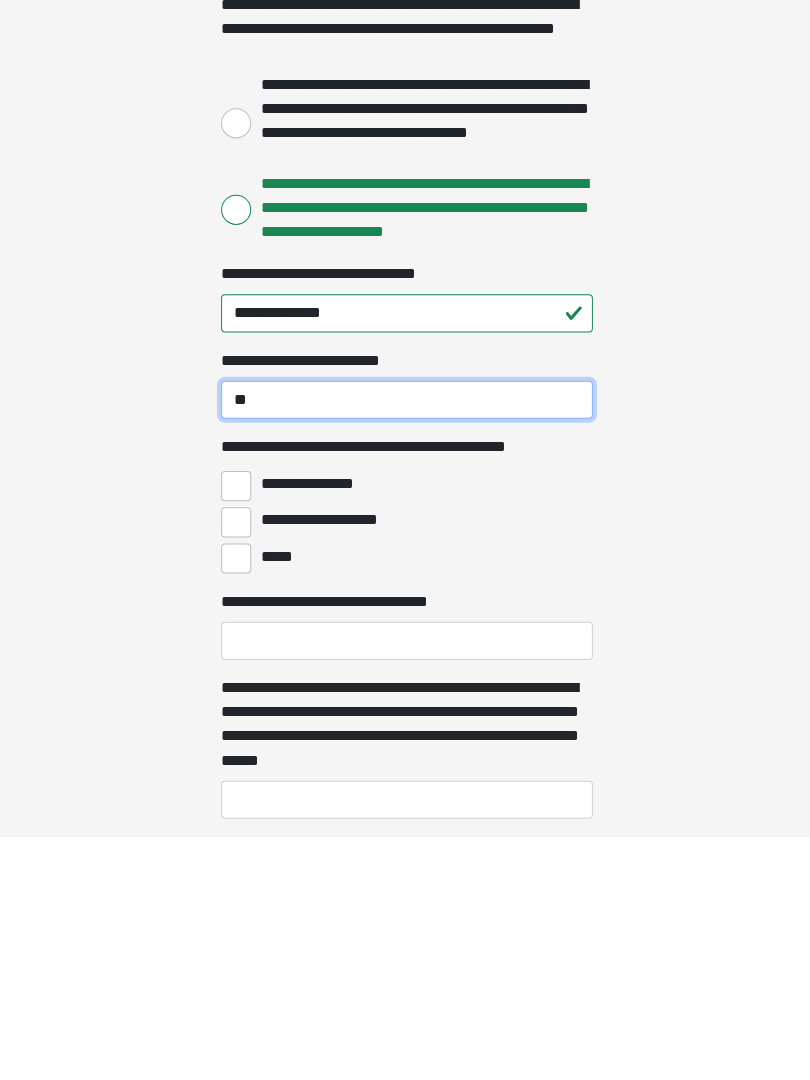 type on "**" 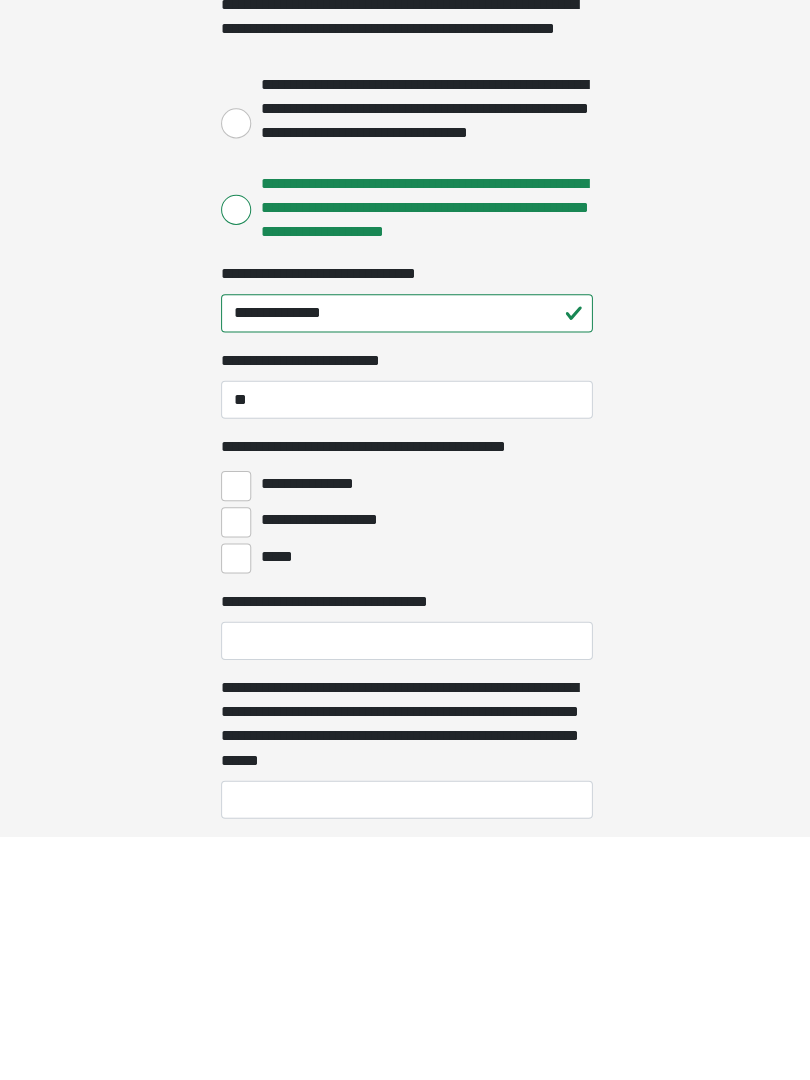 click on "**********" at bounding box center (235, 732) 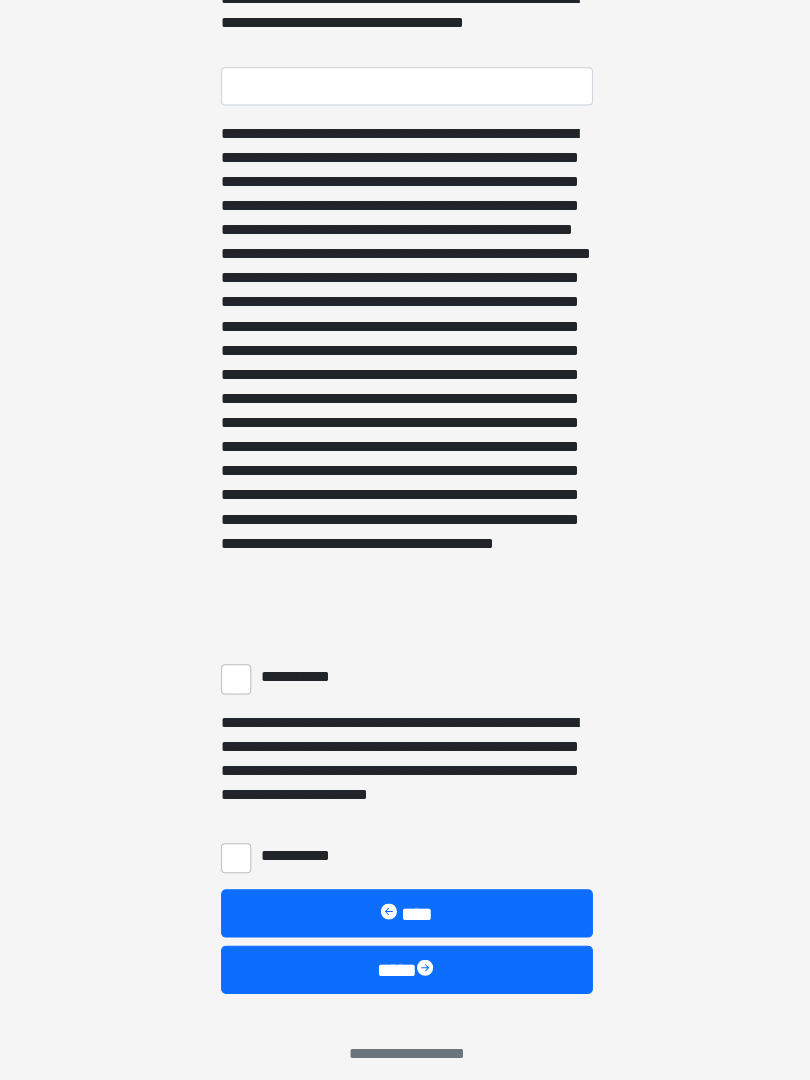 scroll, scrollTop: 1217, scrollLeft: 0, axis: vertical 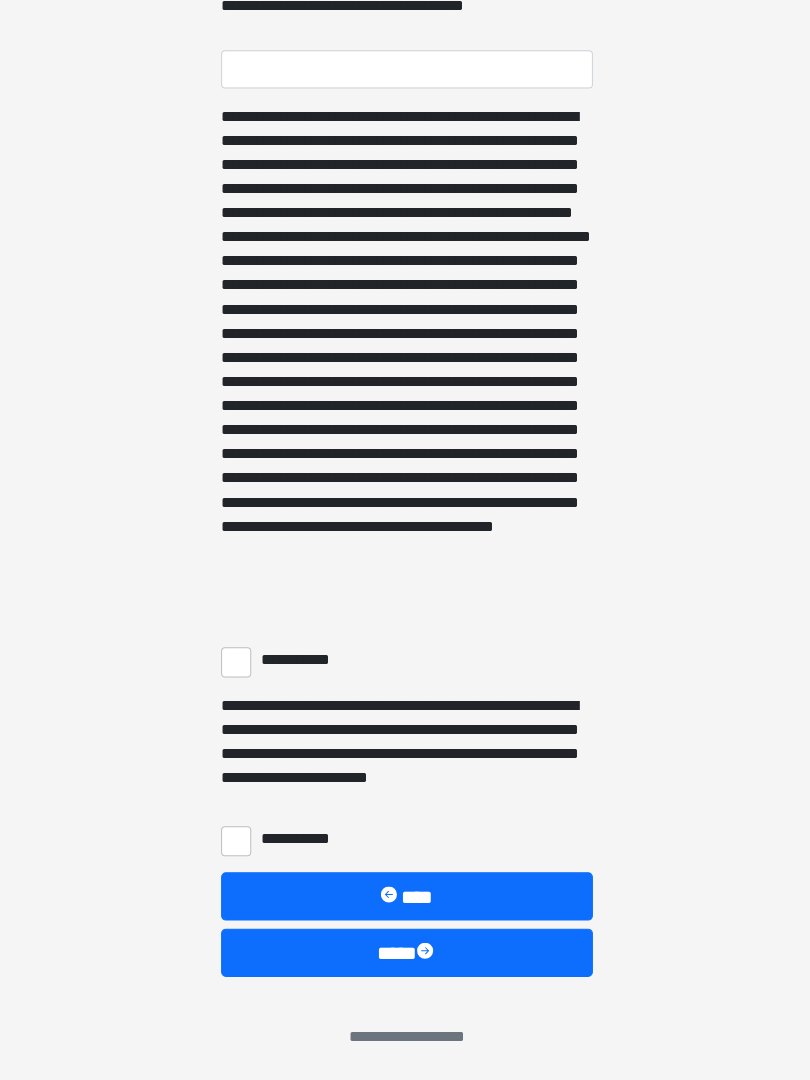 click on "**********" at bounding box center [235, 664] 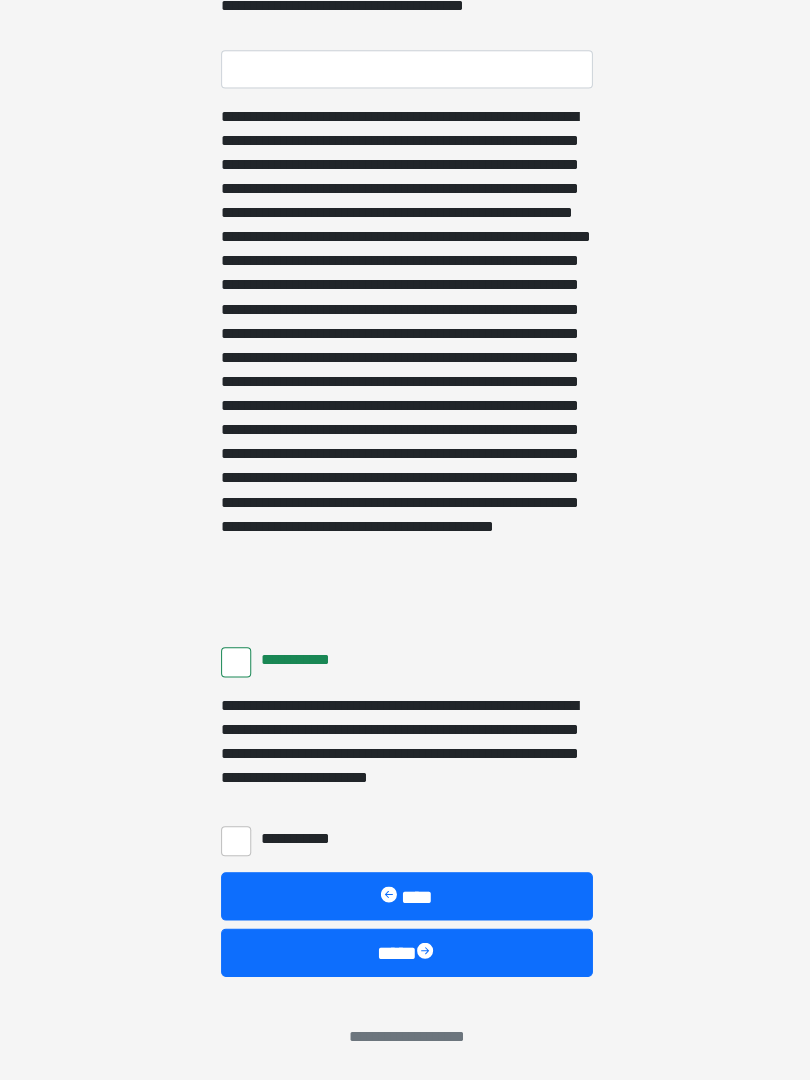 click on "**********" at bounding box center [235, 842] 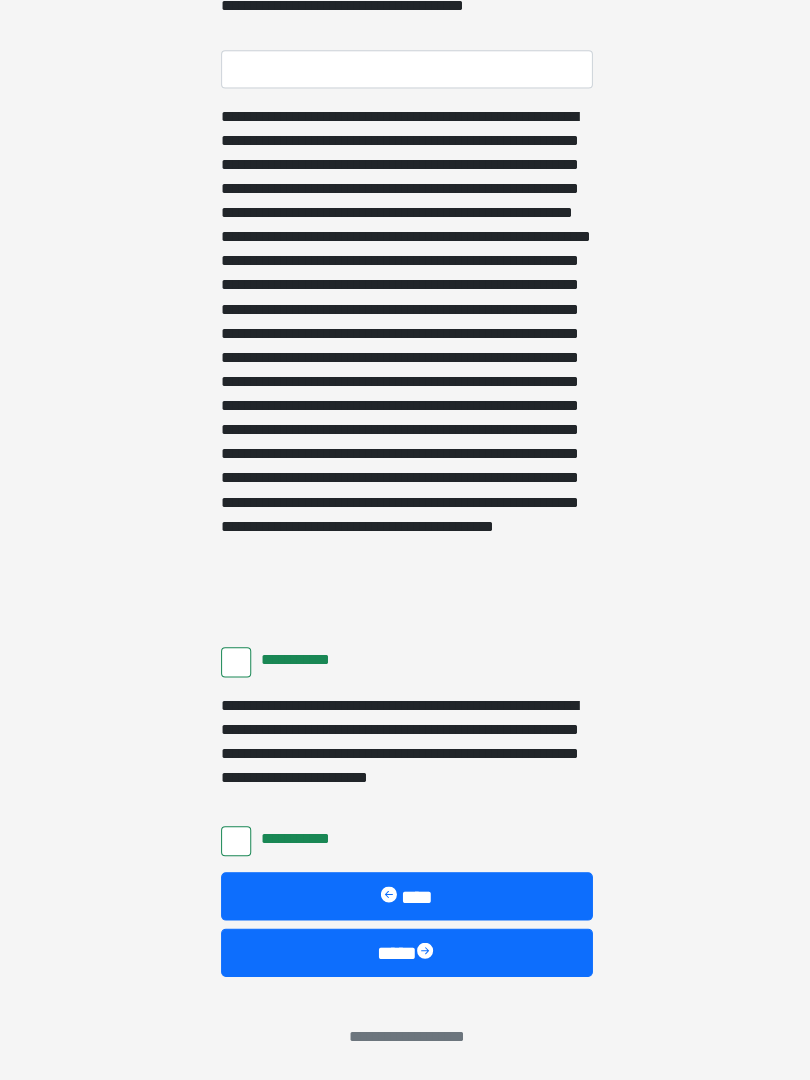 click at bounding box center [425, 953] 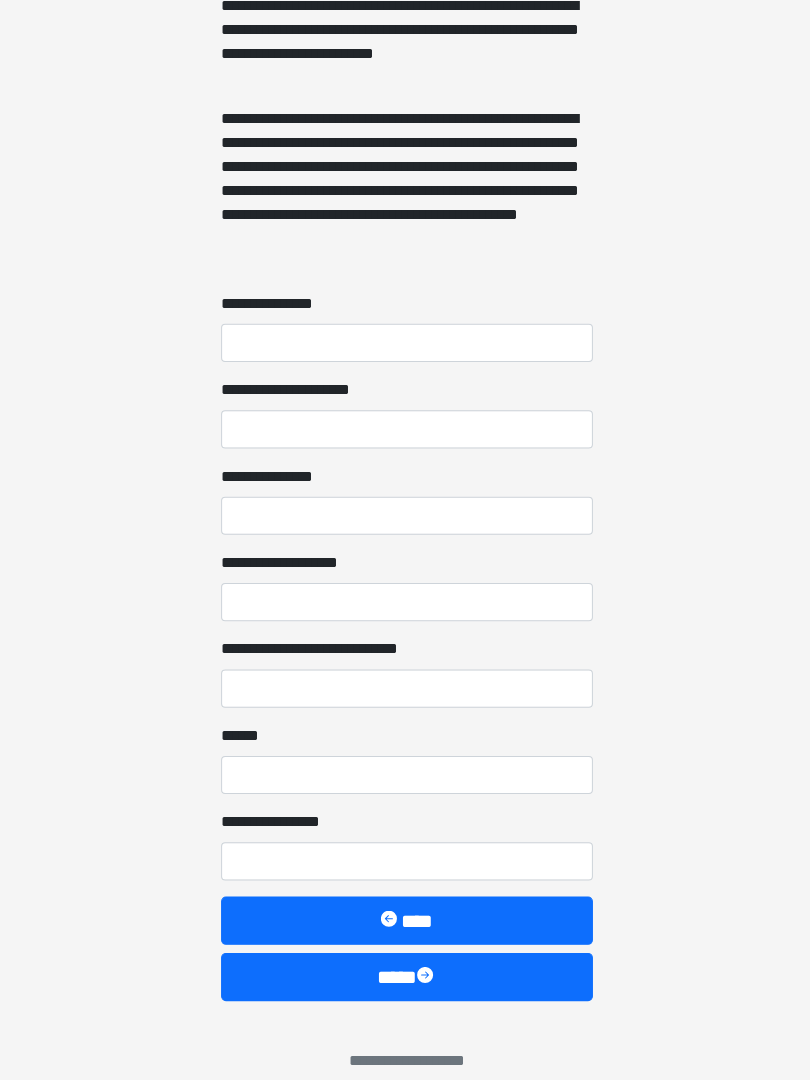 scroll, scrollTop: 1443, scrollLeft: 0, axis: vertical 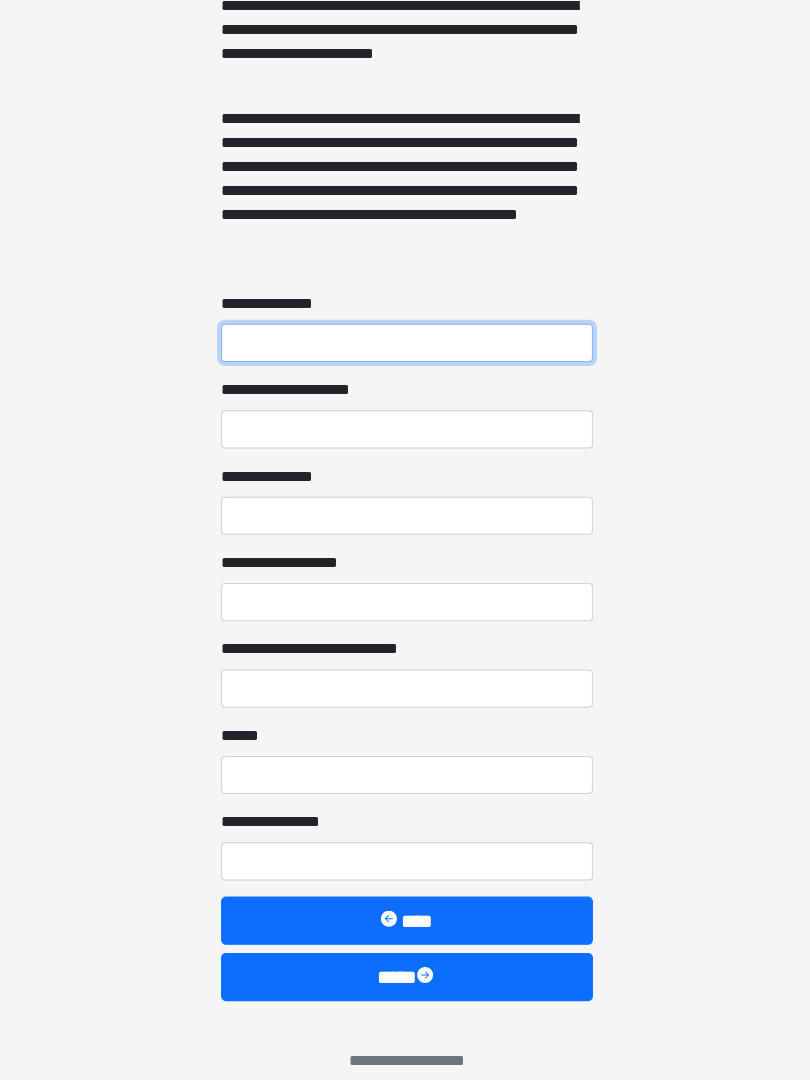 click on "**********" at bounding box center [405, 346] 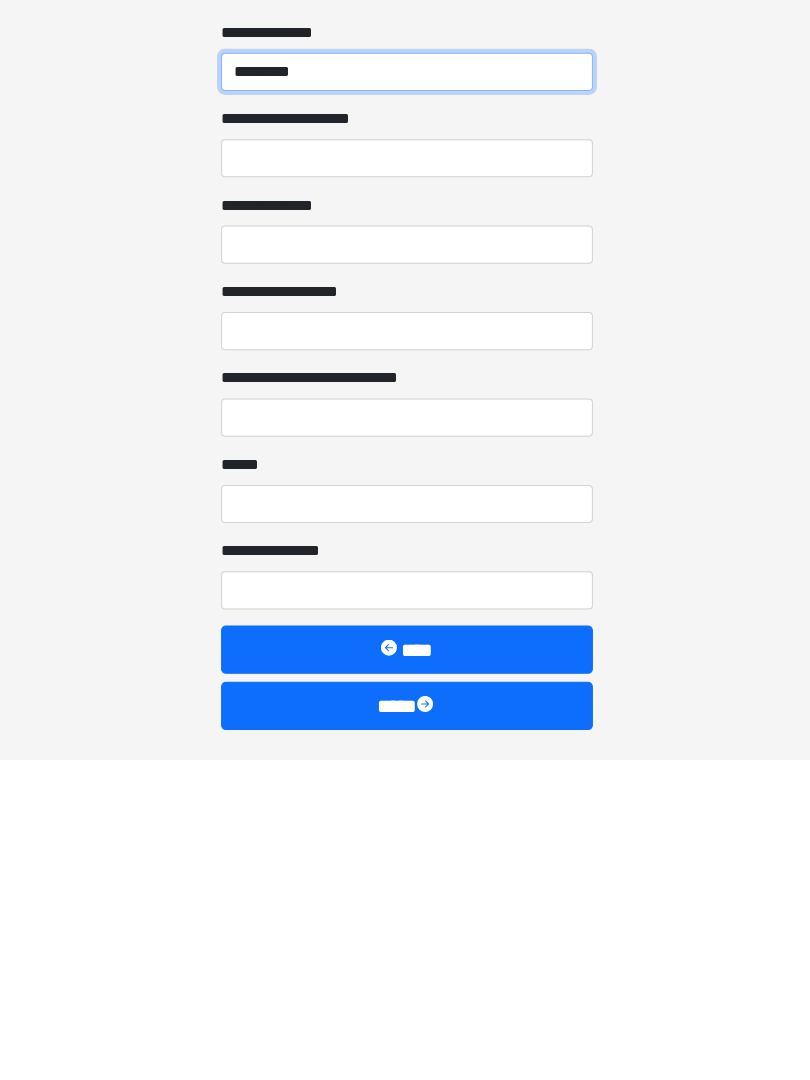 scroll, scrollTop: 1395, scrollLeft: 0, axis: vertical 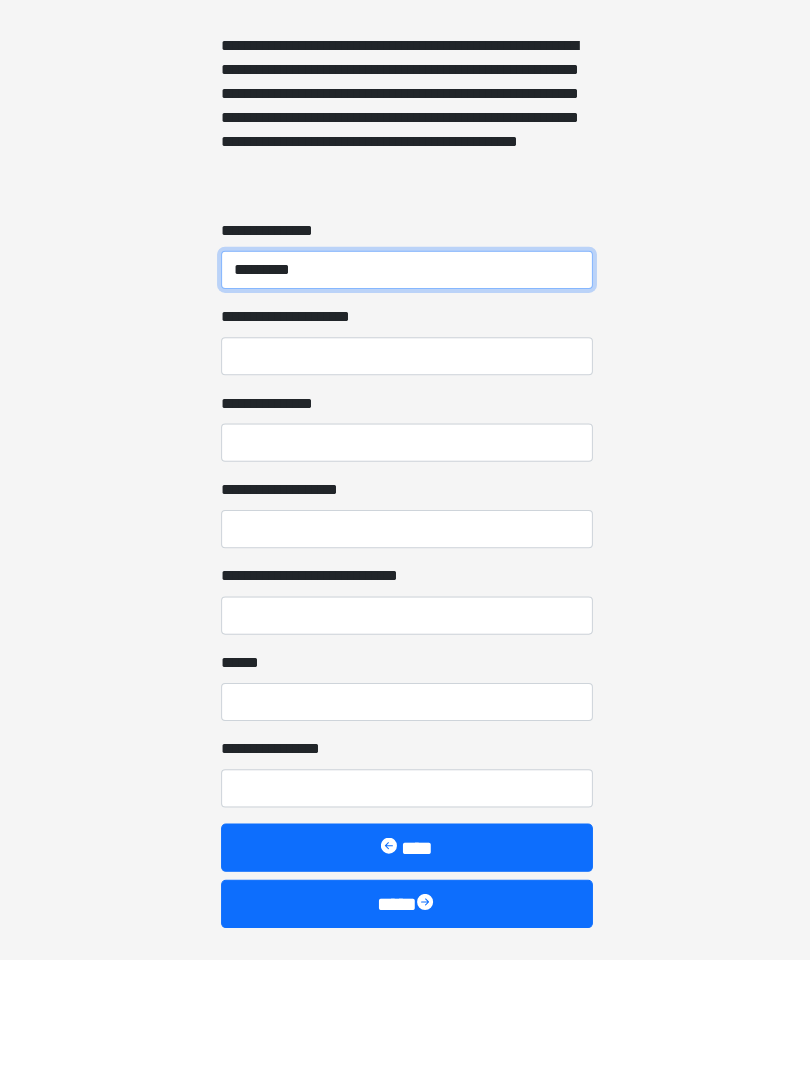 type on "*********" 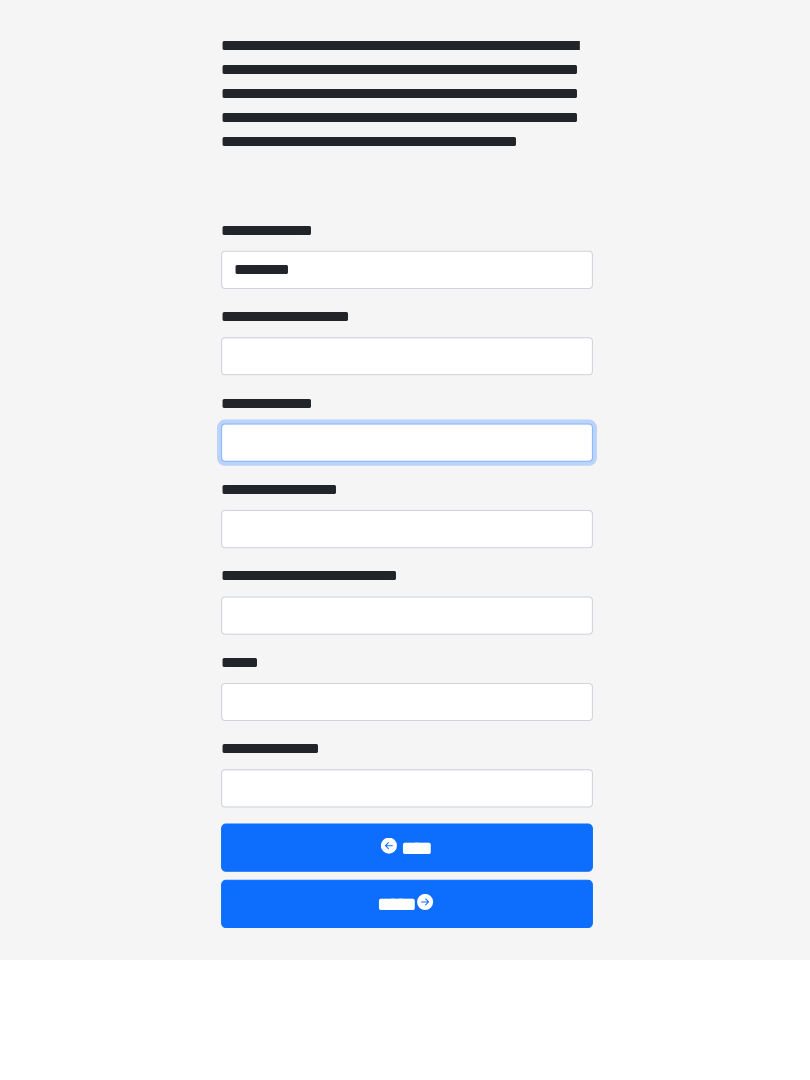 click on "**********" at bounding box center [405, 566] 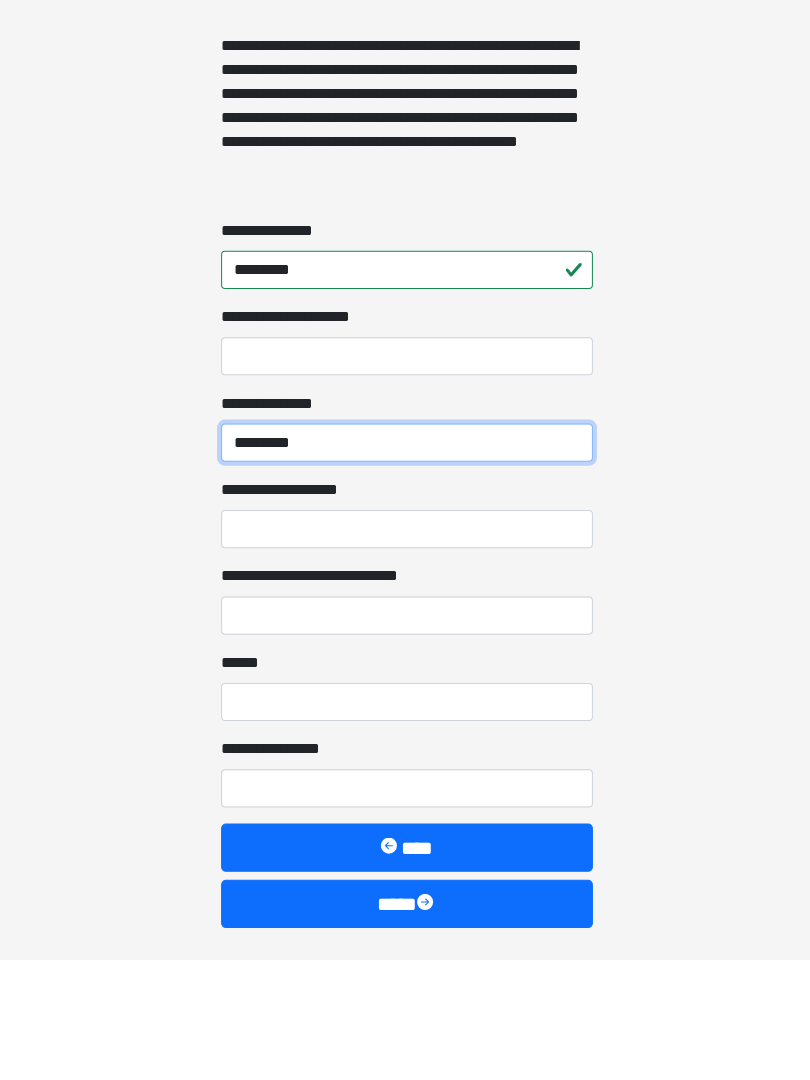 type on "*********" 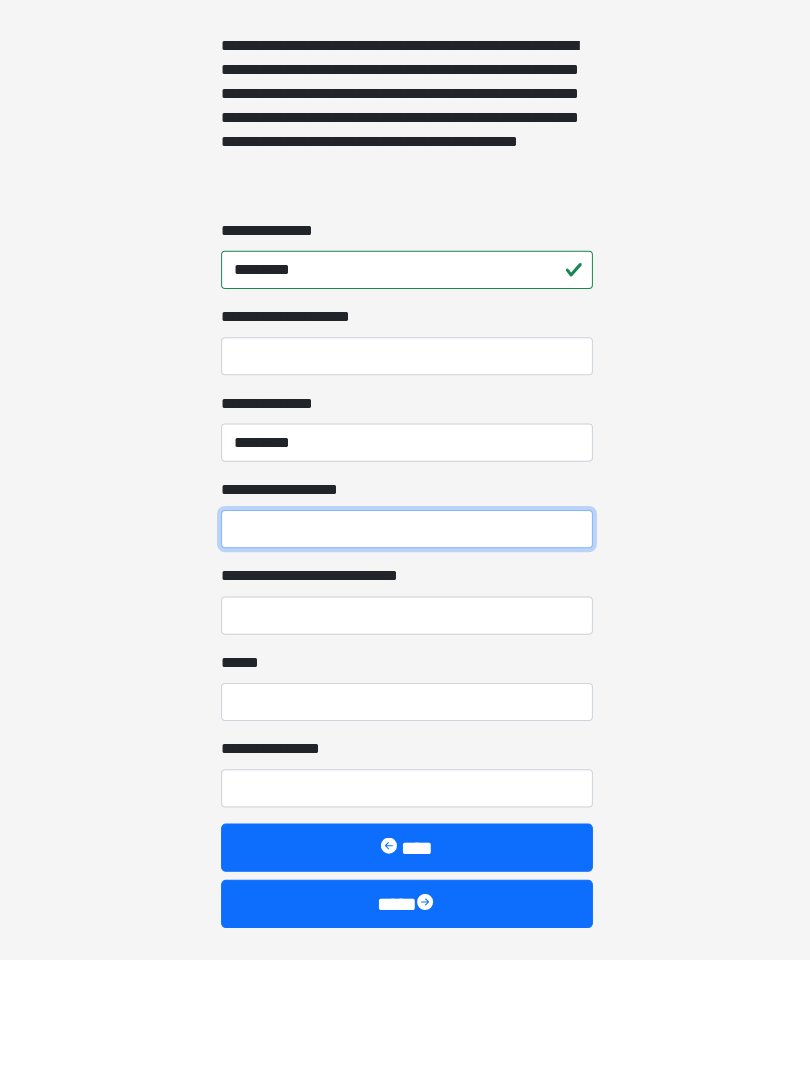 click on "**********" at bounding box center [405, 652] 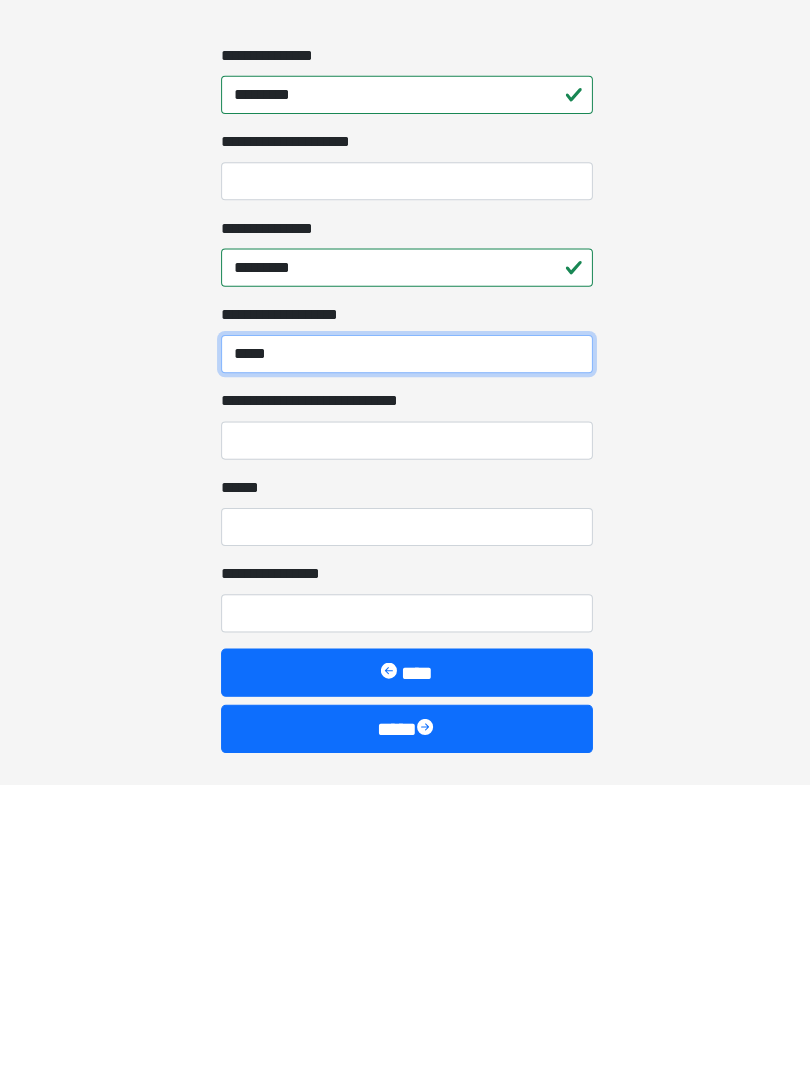 type on "*****" 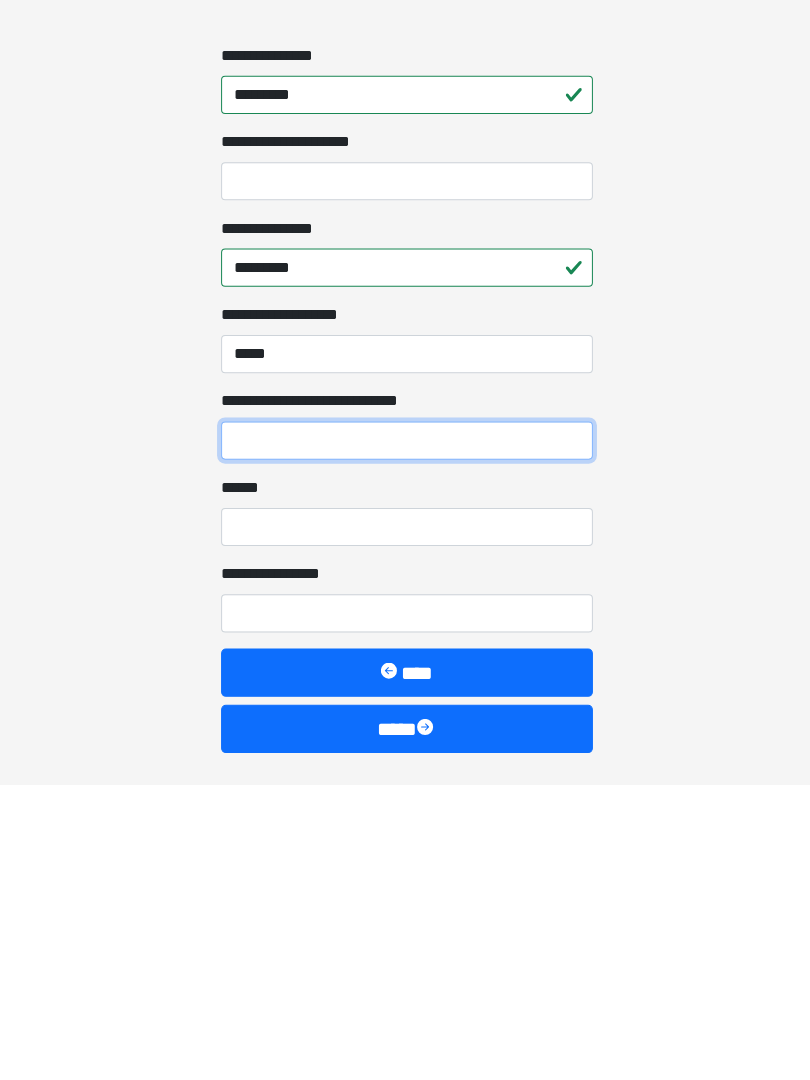 click on "**********" at bounding box center [405, 738] 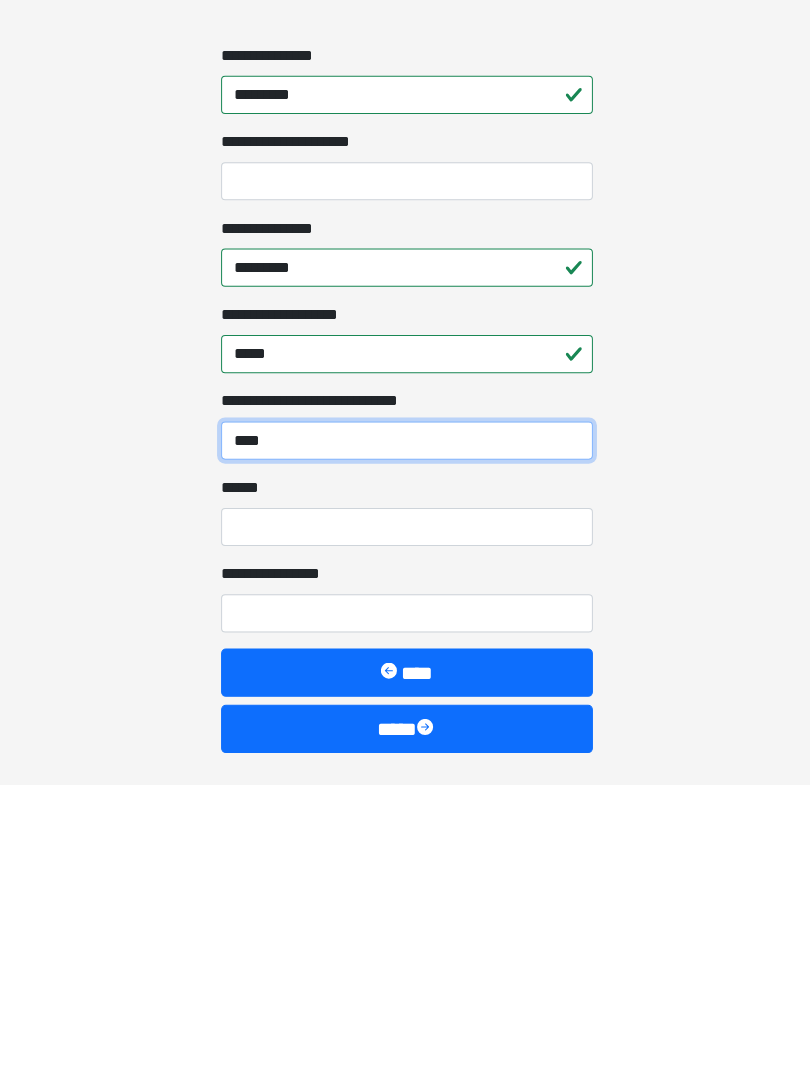 type on "****" 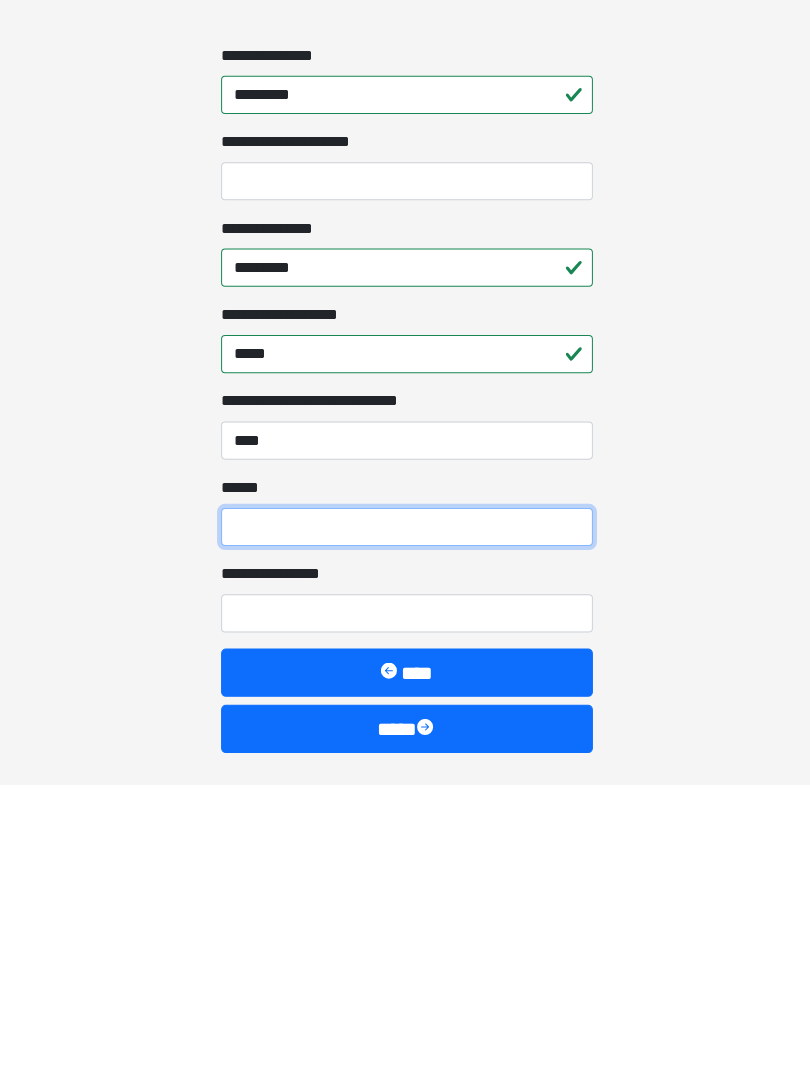 click on "**** *" at bounding box center (405, 824) 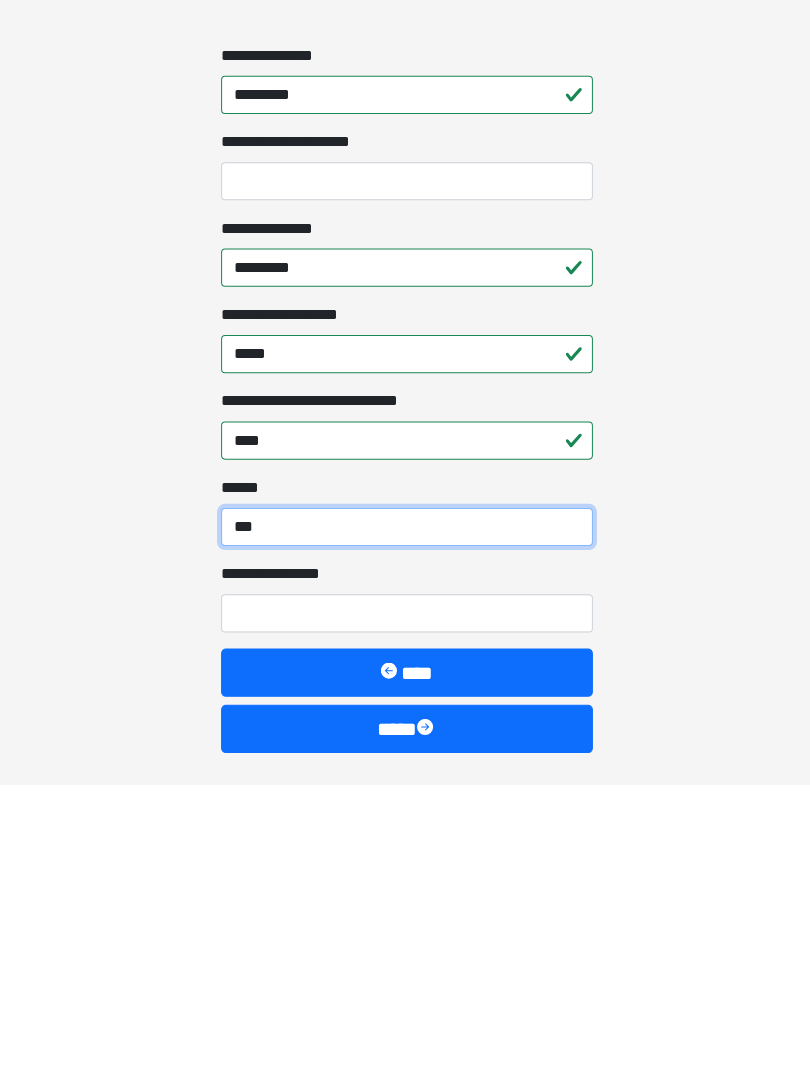 type on "***" 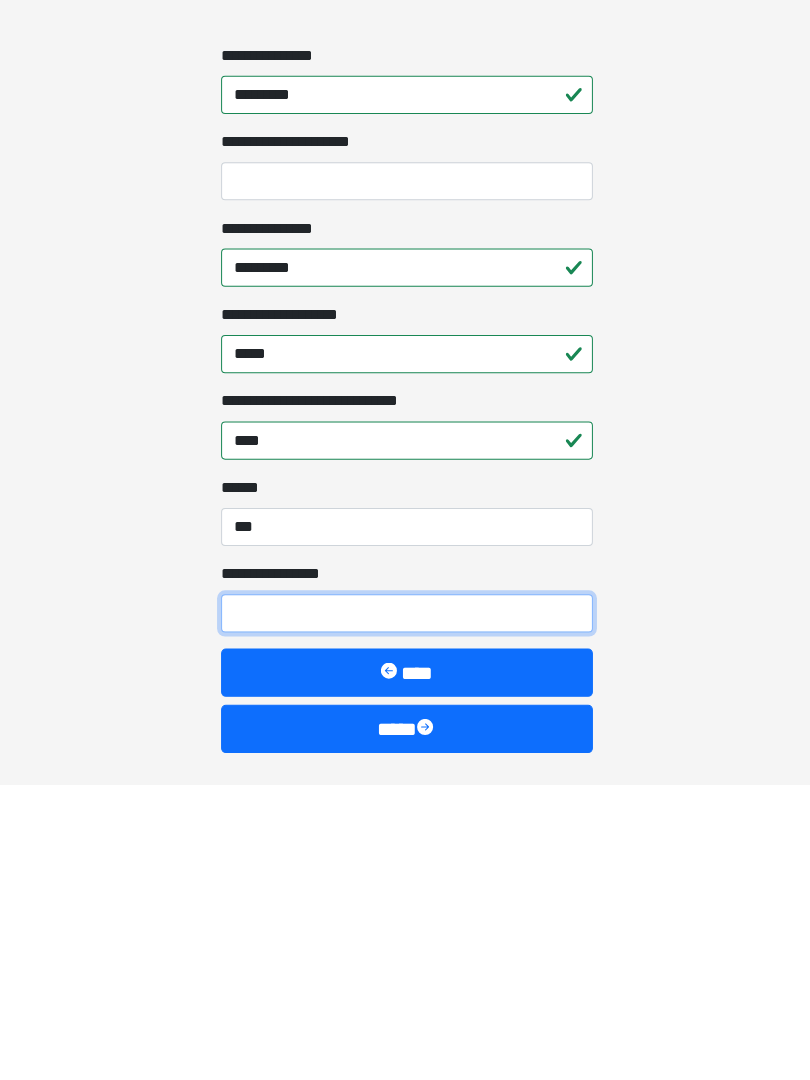click on "**********" at bounding box center [405, 910] 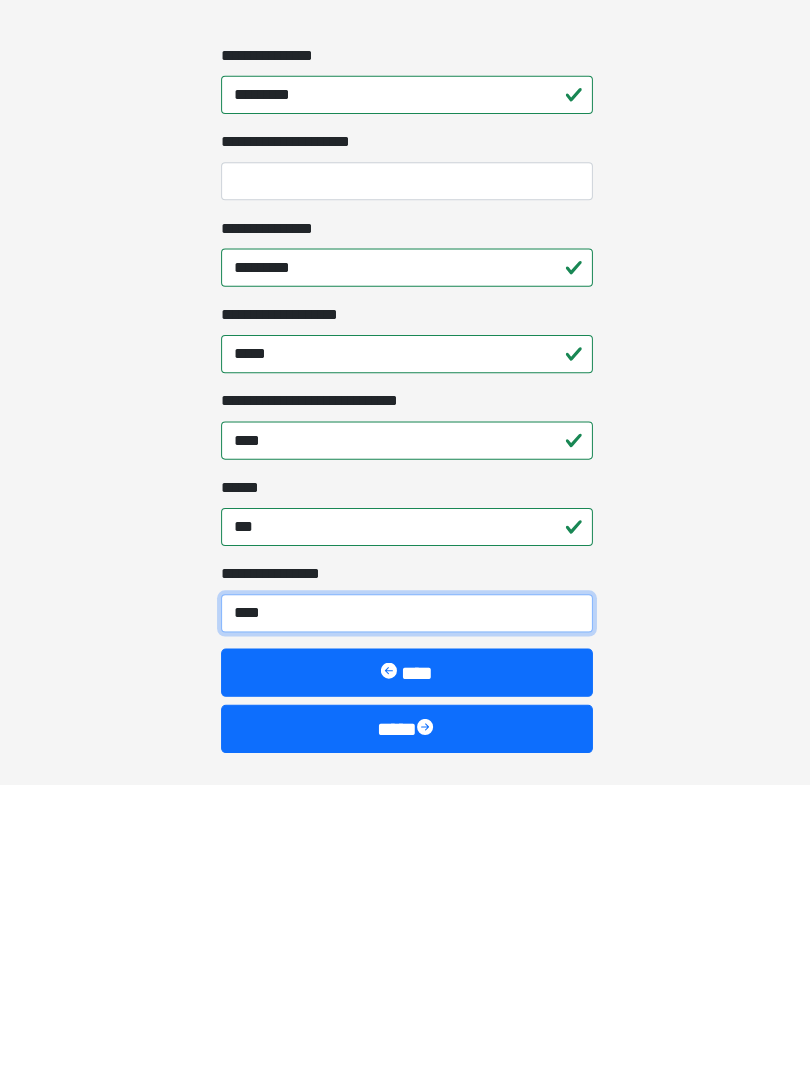 type on "*****" 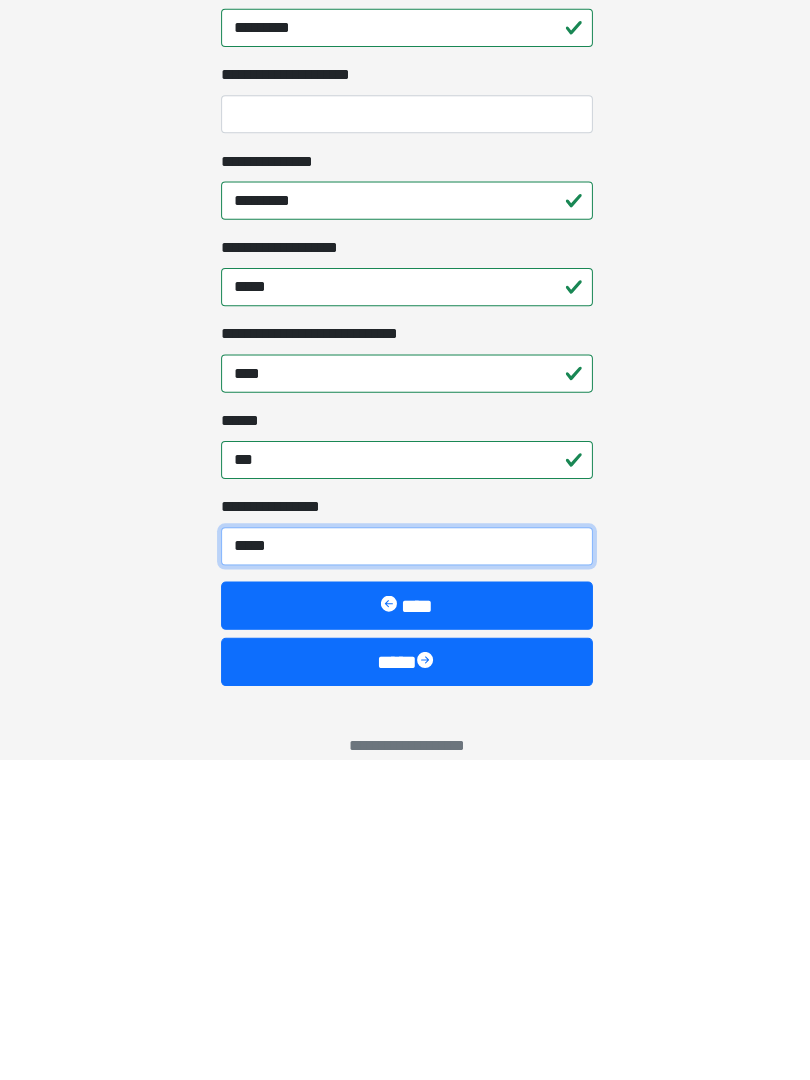 scroll, scrollTop: 1467, scrollLeft: 0, axis: vertical 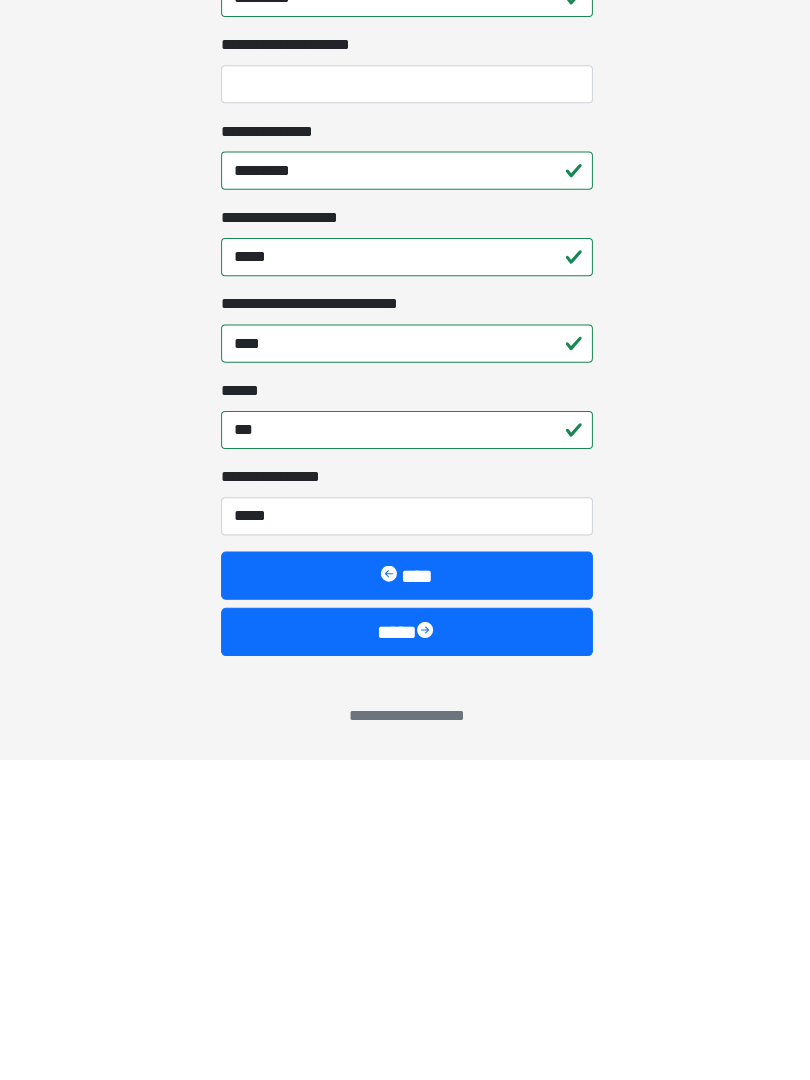 click on "****" at bounding box center (405, 953) 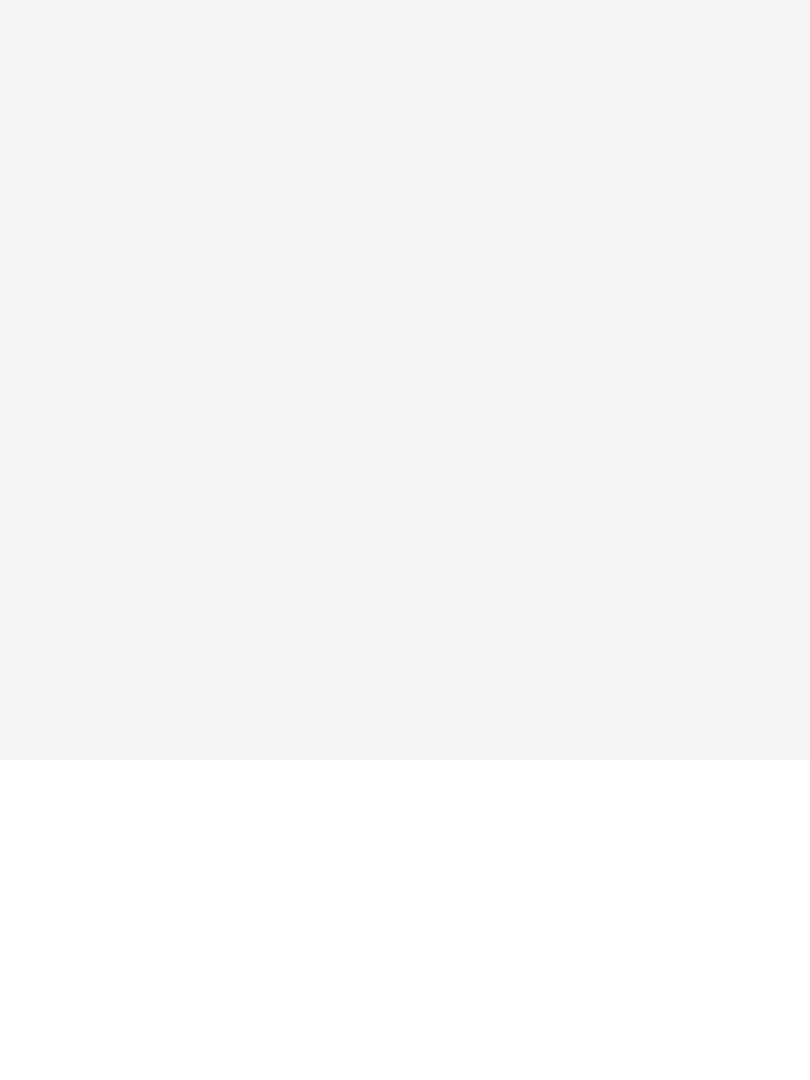 scroll, scrollTop: 0, scrollLeft: 0, axis: both 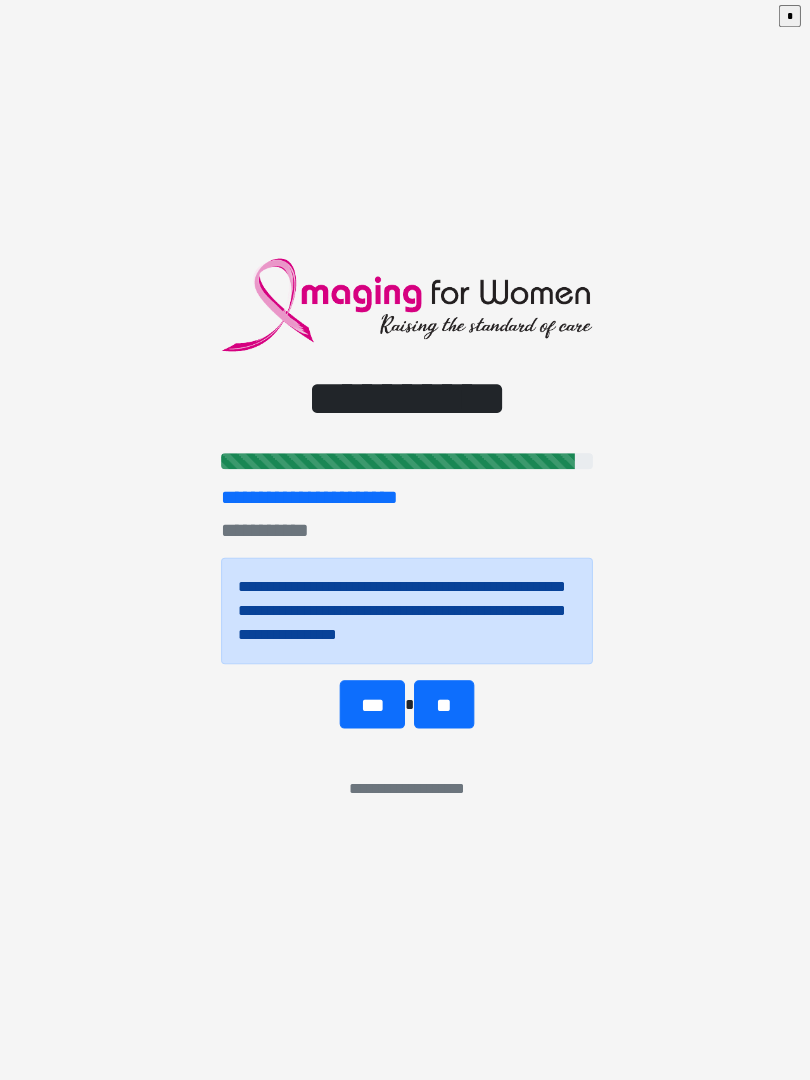 click on "**" at bounding box center [441, 706] 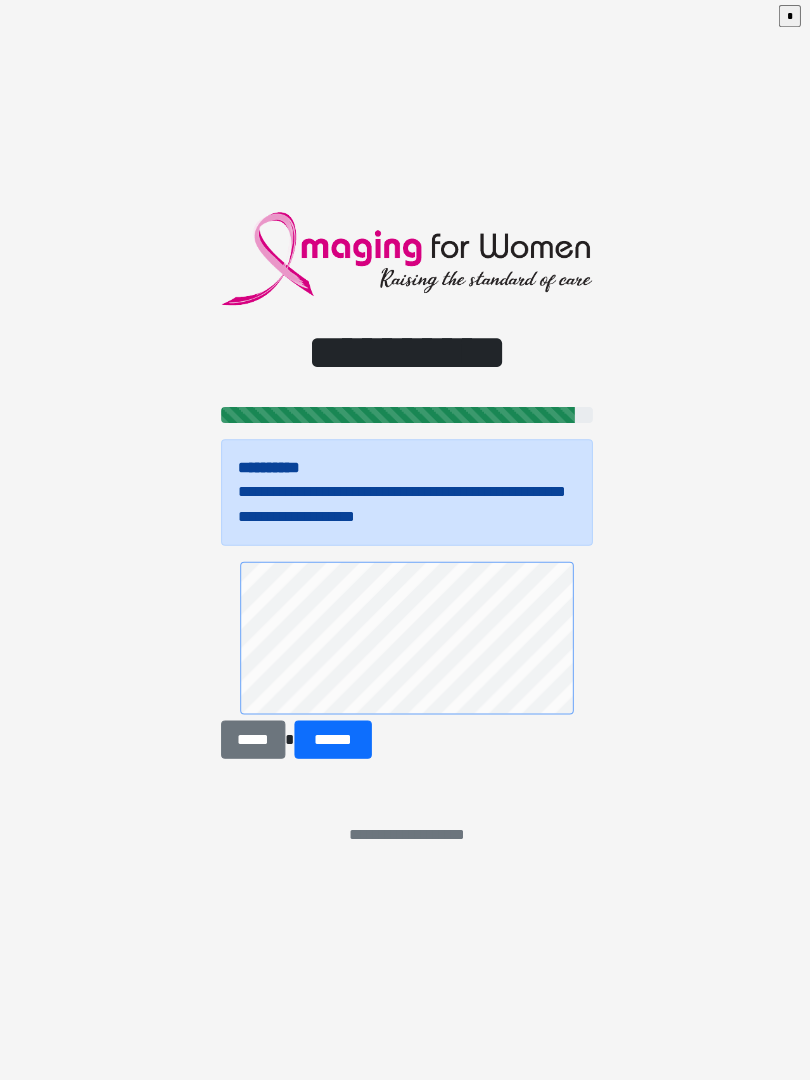 click on "******" at bounding box center [331, 741] 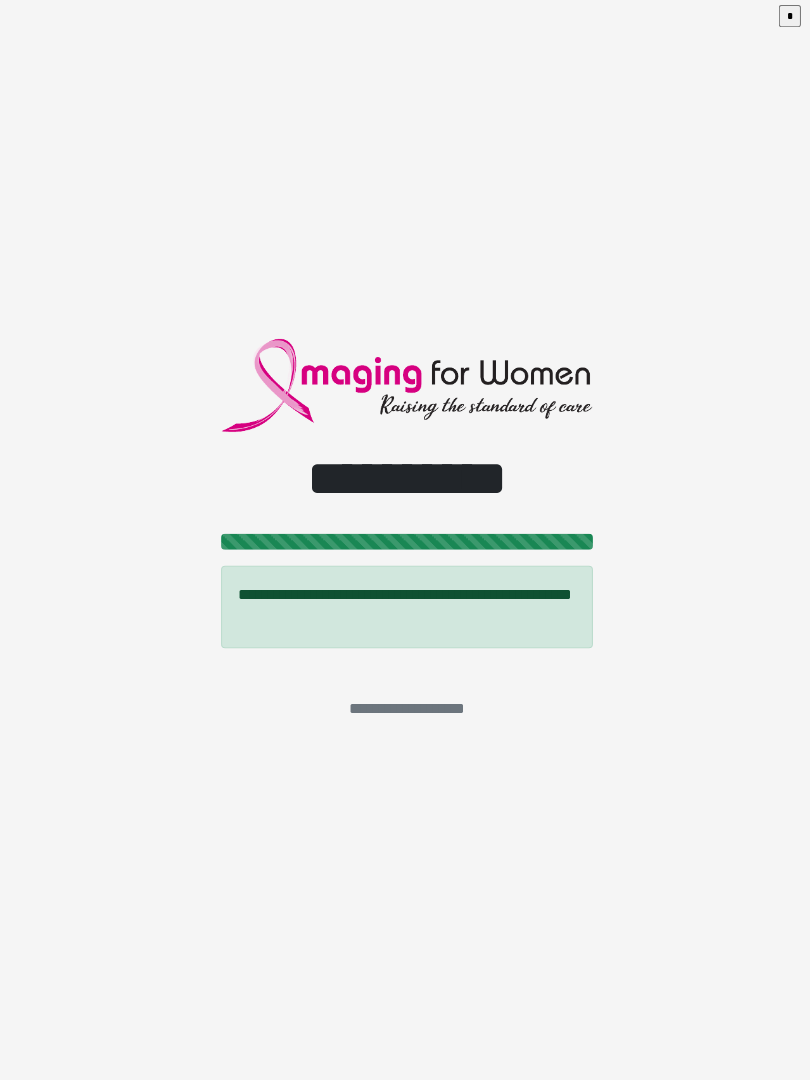 click on "**********" at bounding box center (405, 540) 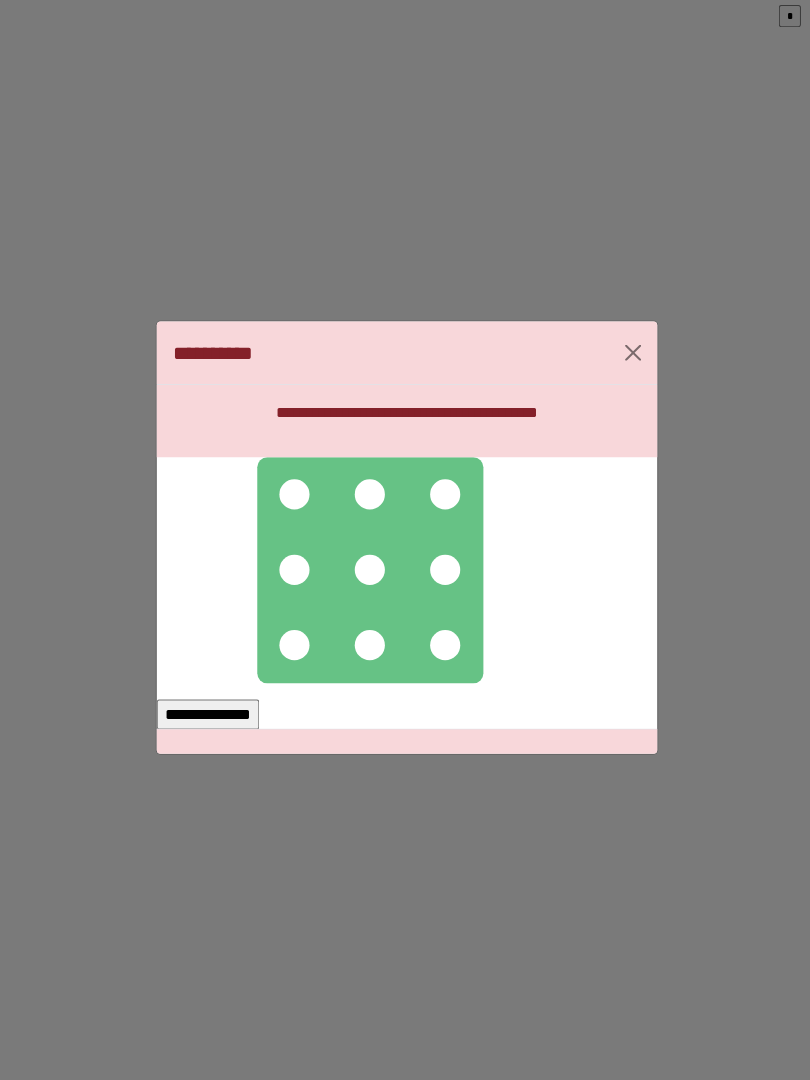 click at bounding box center (293, 497) 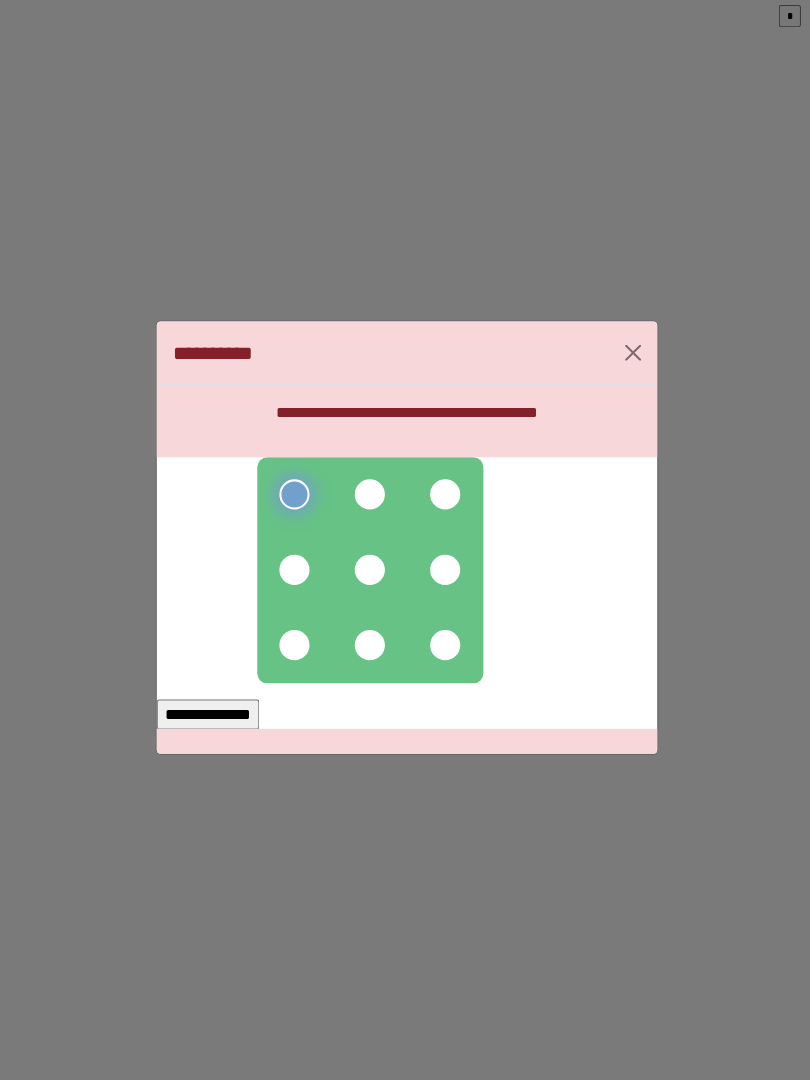 click at bounding box center (368, 497) 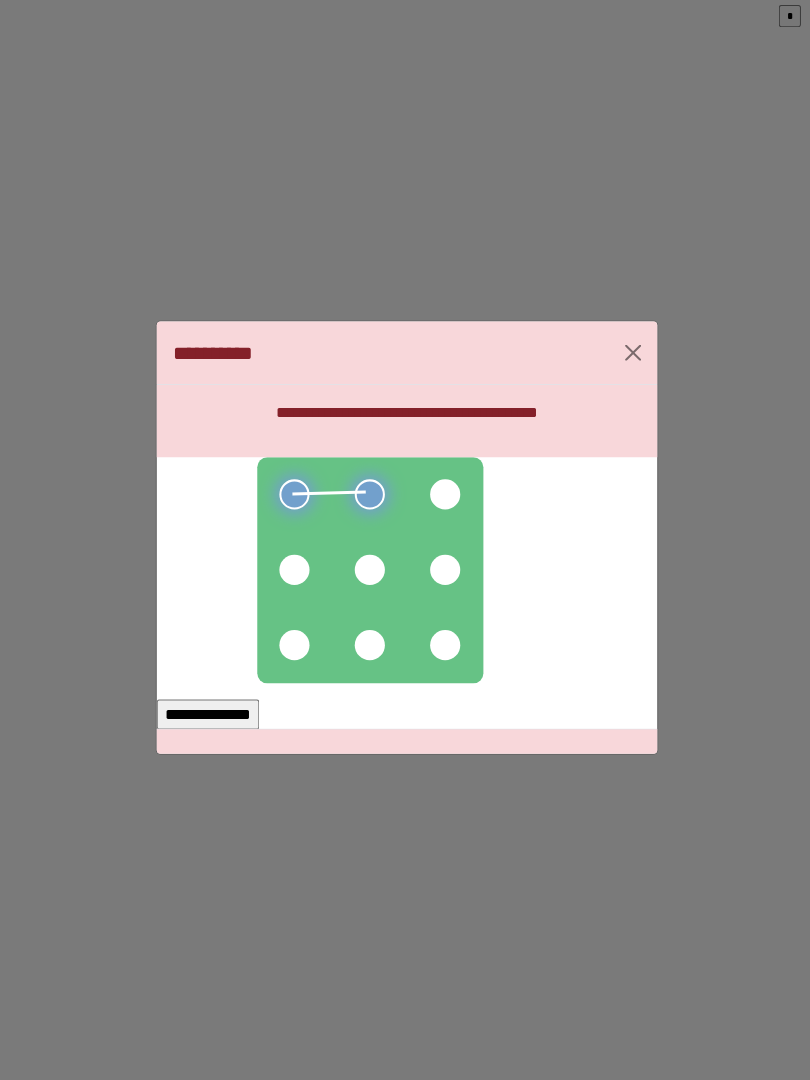 click at bounding box center [443, 497] 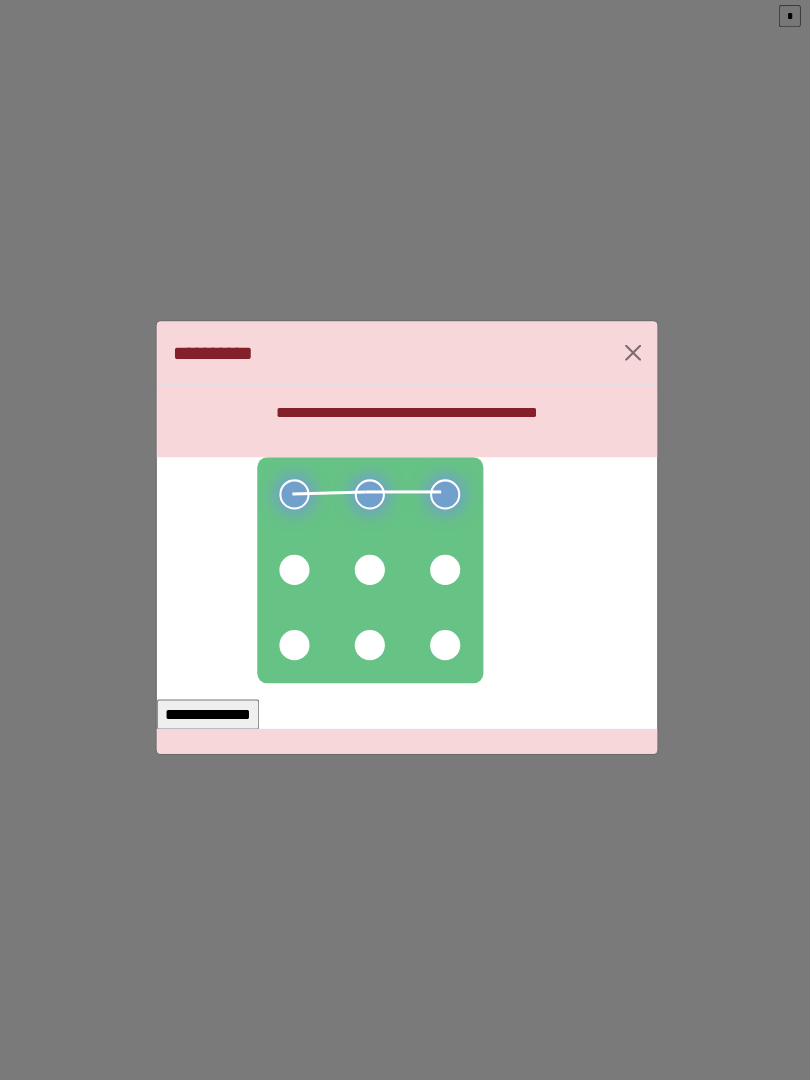 click at bounding box center (368, 572) 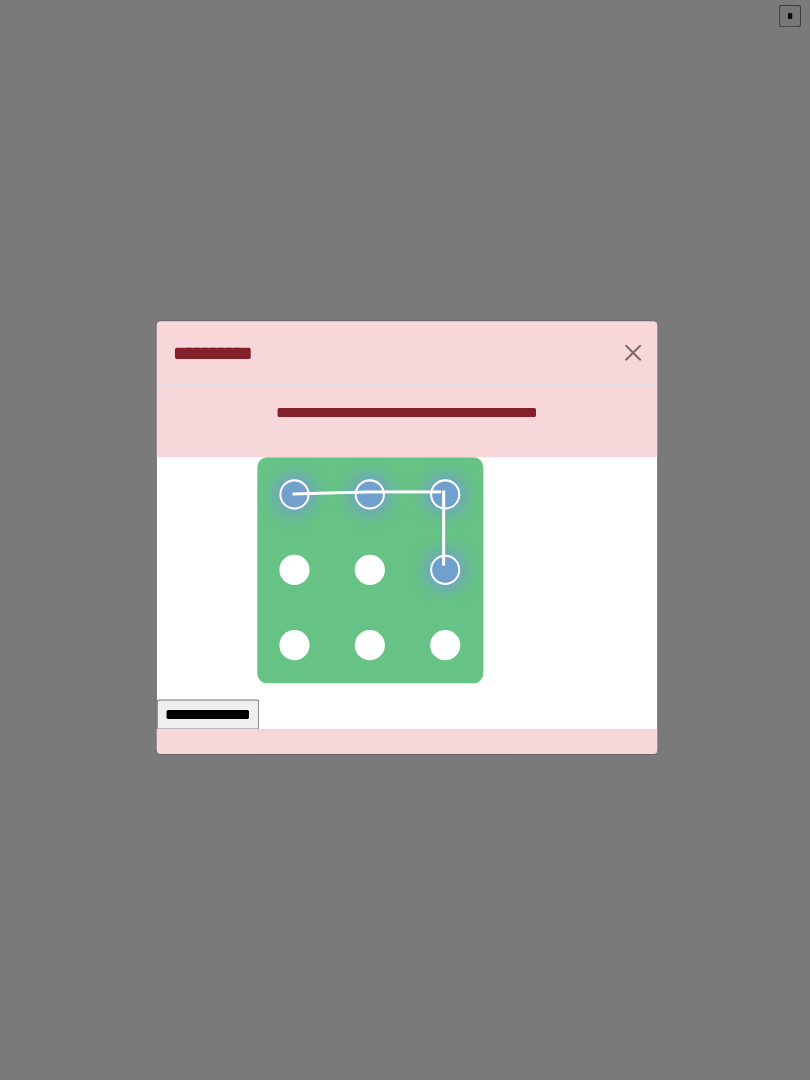 click at bounding box center [368, 572] 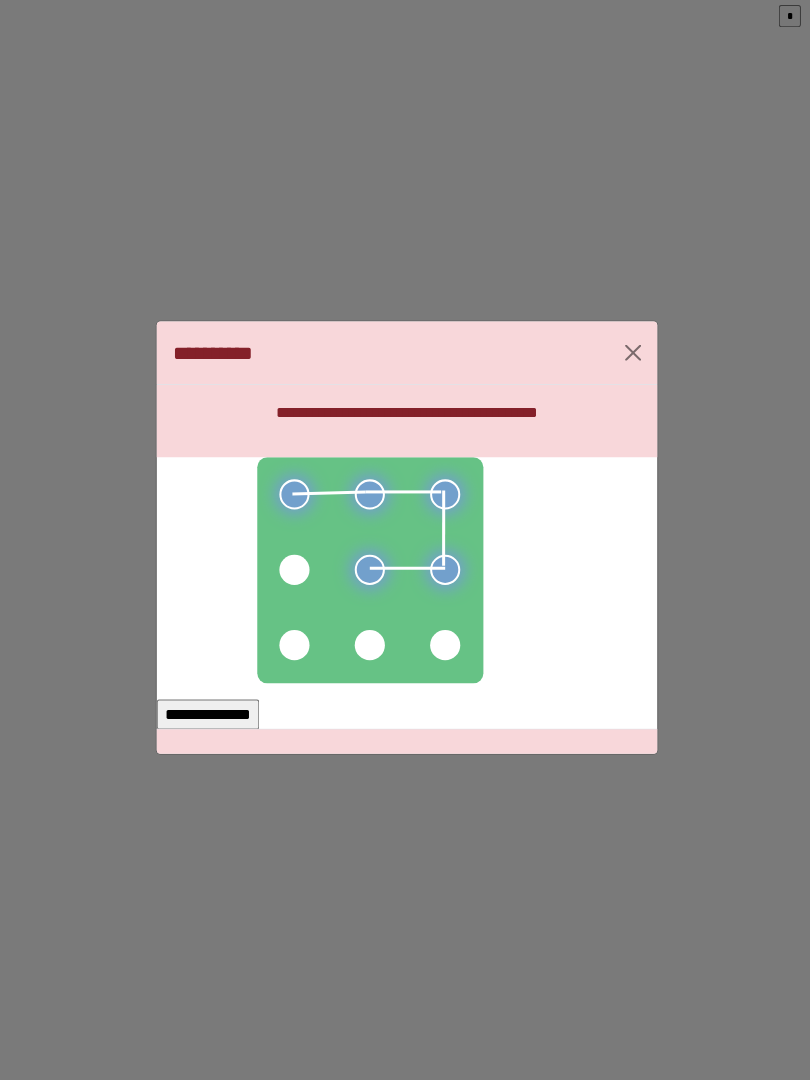 click at bounding box center [368, 572] 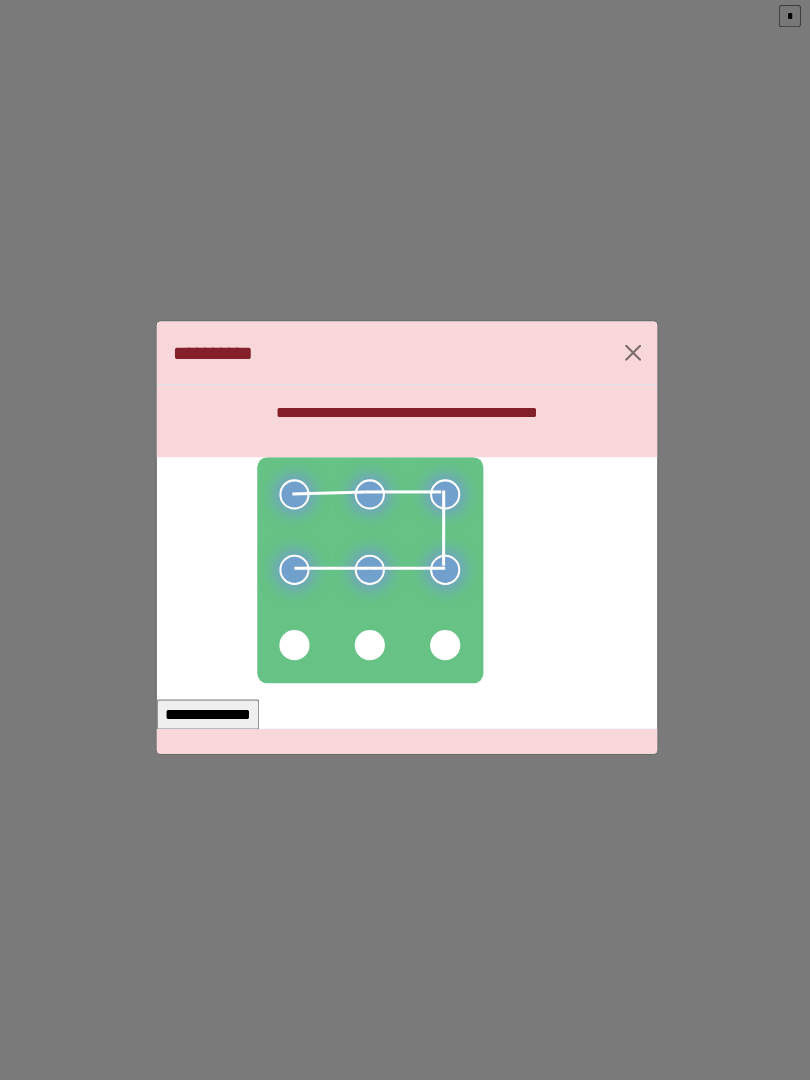 click on "**********" at bounding box center (207, 716) 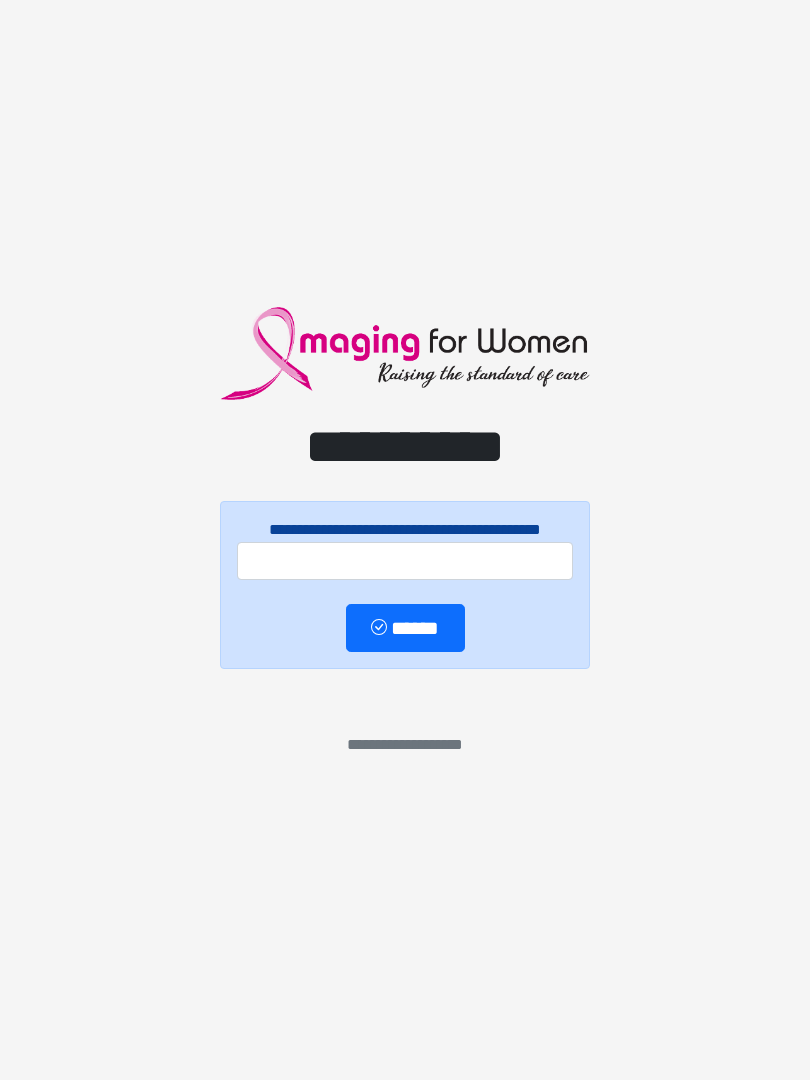 scroll, scrollTop: 5, scrollLeft: 0, axis: vertical 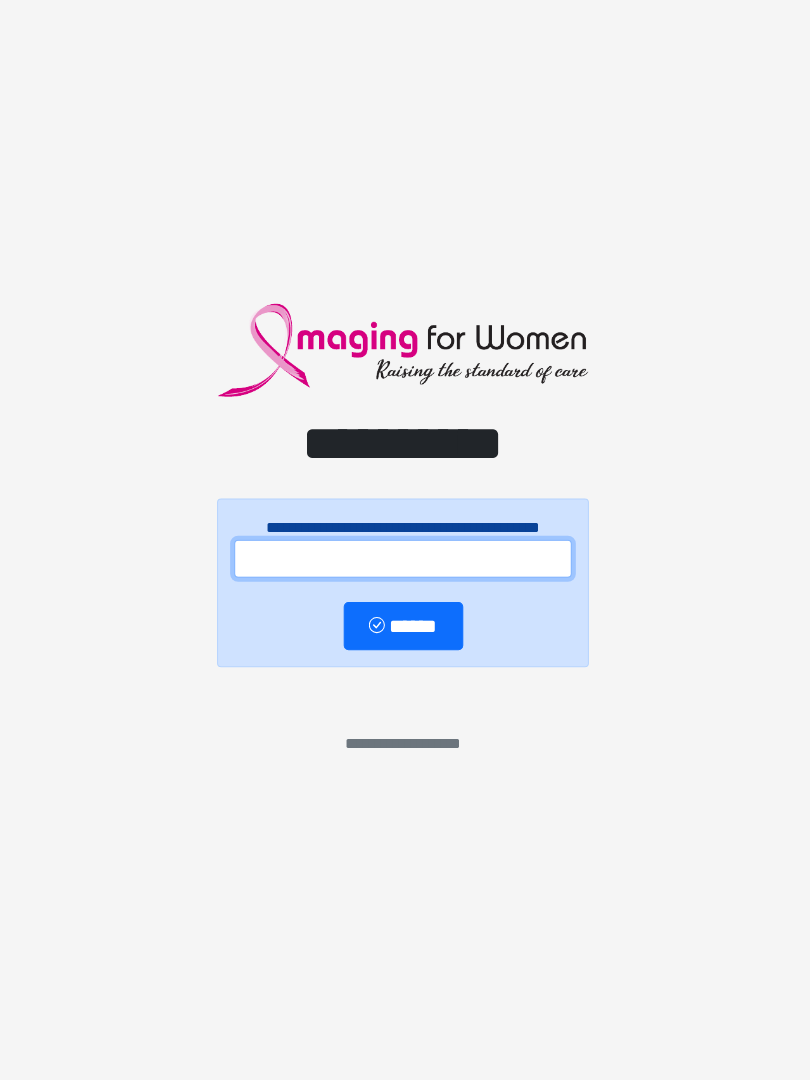 click at bounding box center [405, 561] 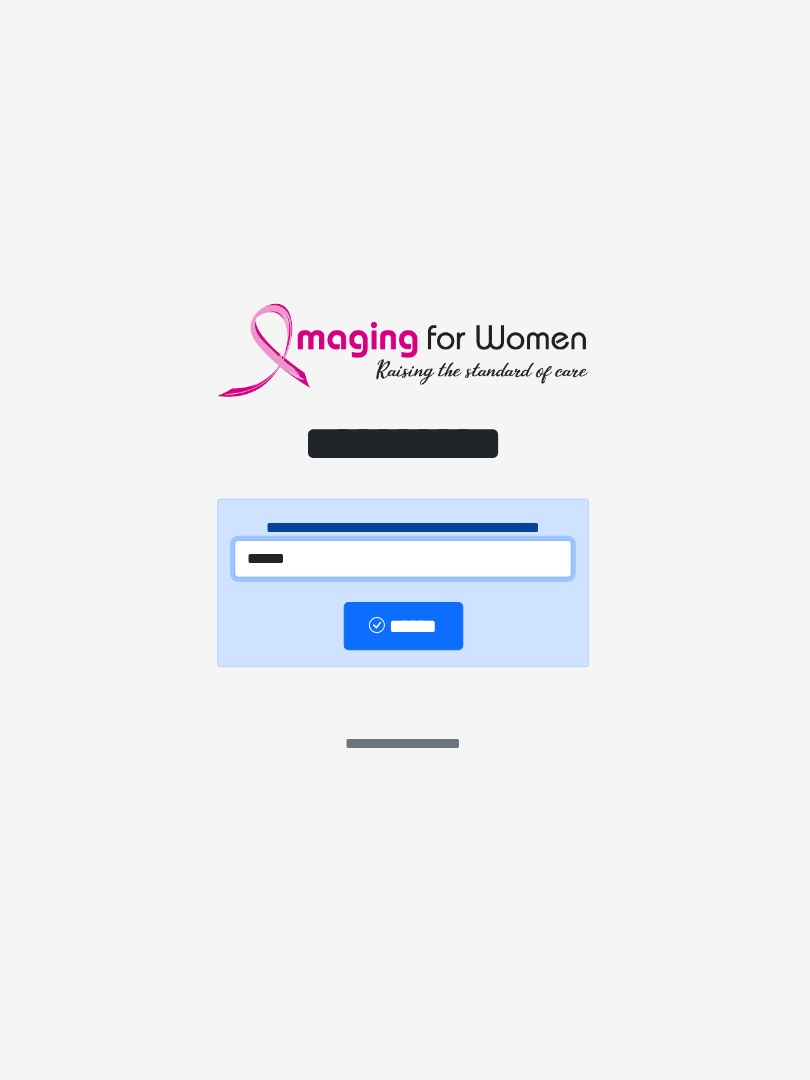type on "******" 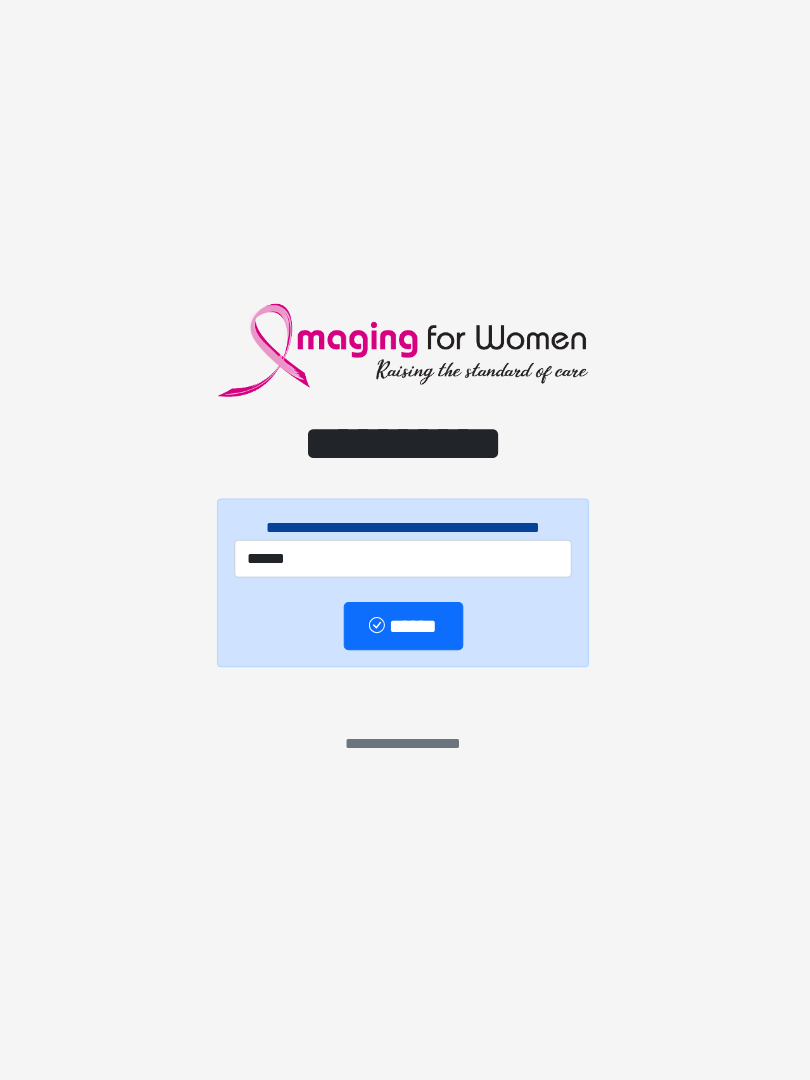 click on "******" at bounding box center [405, 628] 